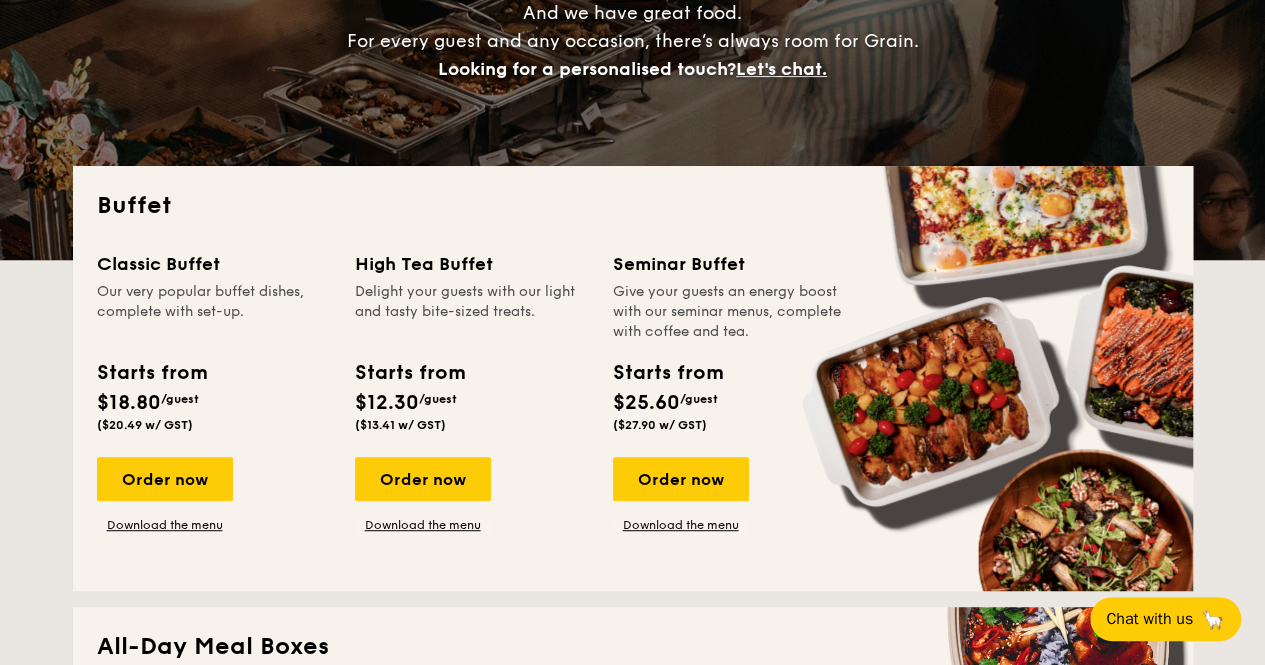 scroll, scrollTop: 300, scrollLeft: 0, axis: vertical 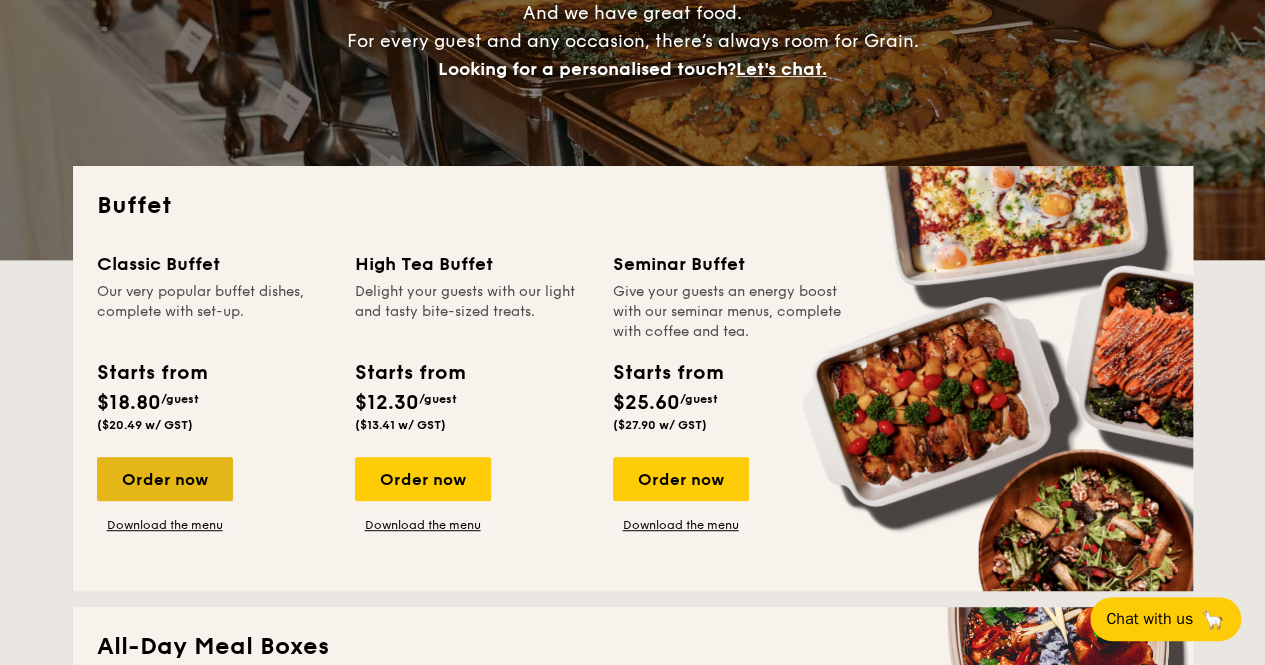 click on "Order now" at bounding box center [165, 479] 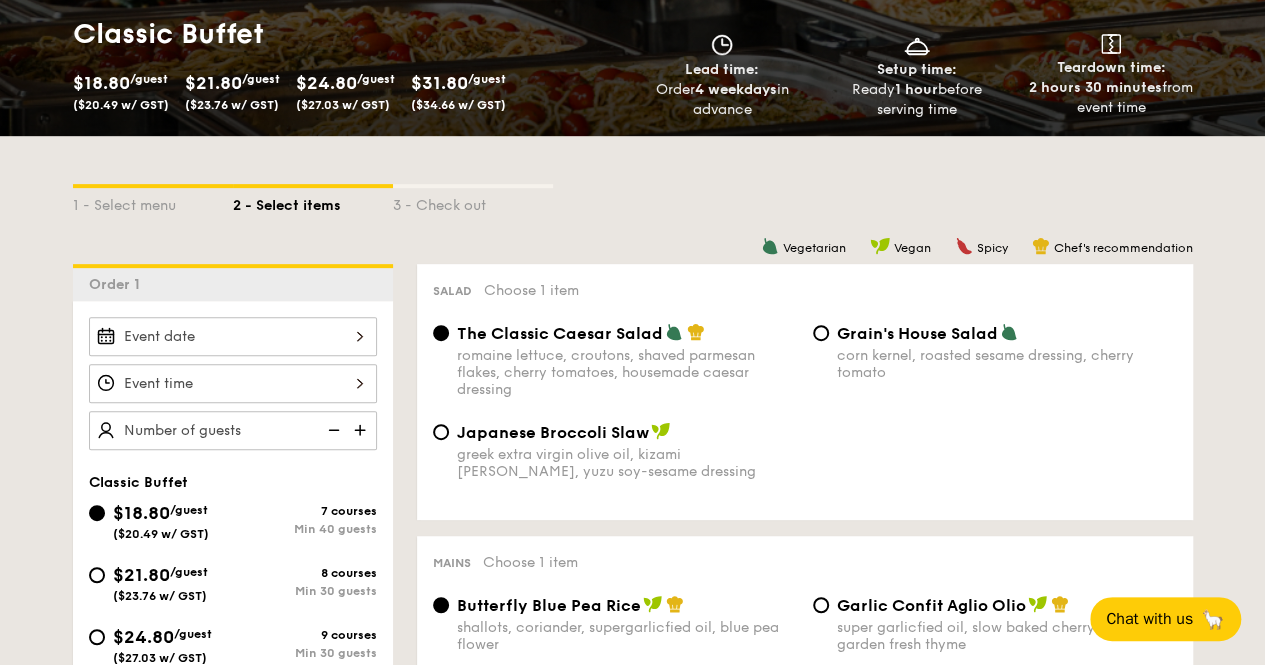 scroll, scrollTop: 400, scrollLeft: 0, axis: vertical 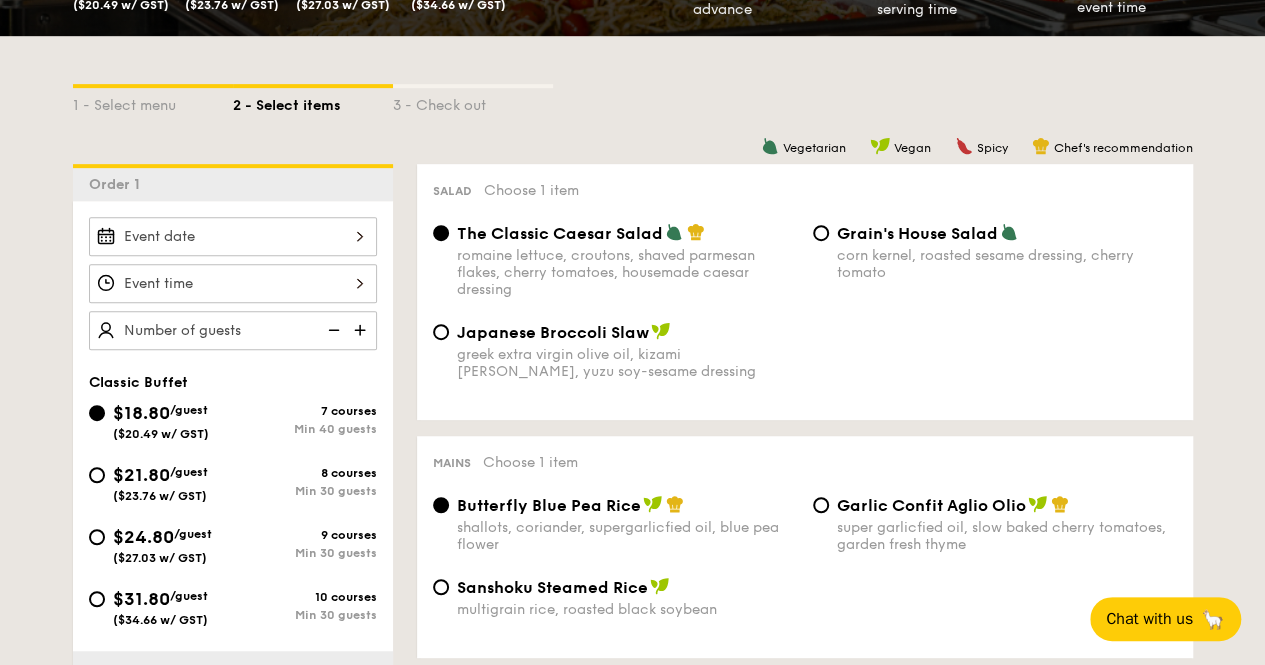 click on "$21.80
/guest
($23.76 w/ GST)" at bounding box center (161, 482) 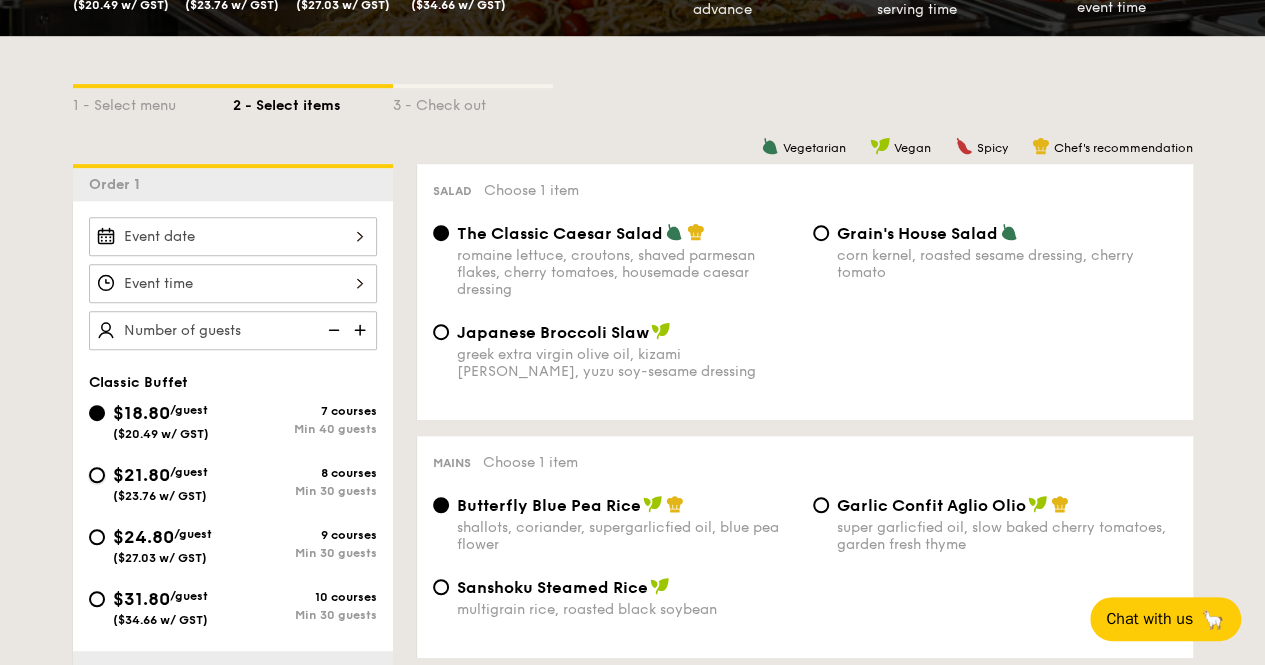 click on "$21.80
/guest
($23.76 w/ GST)
8 courses
Min 30 guests" at bounding box center [97, 475] 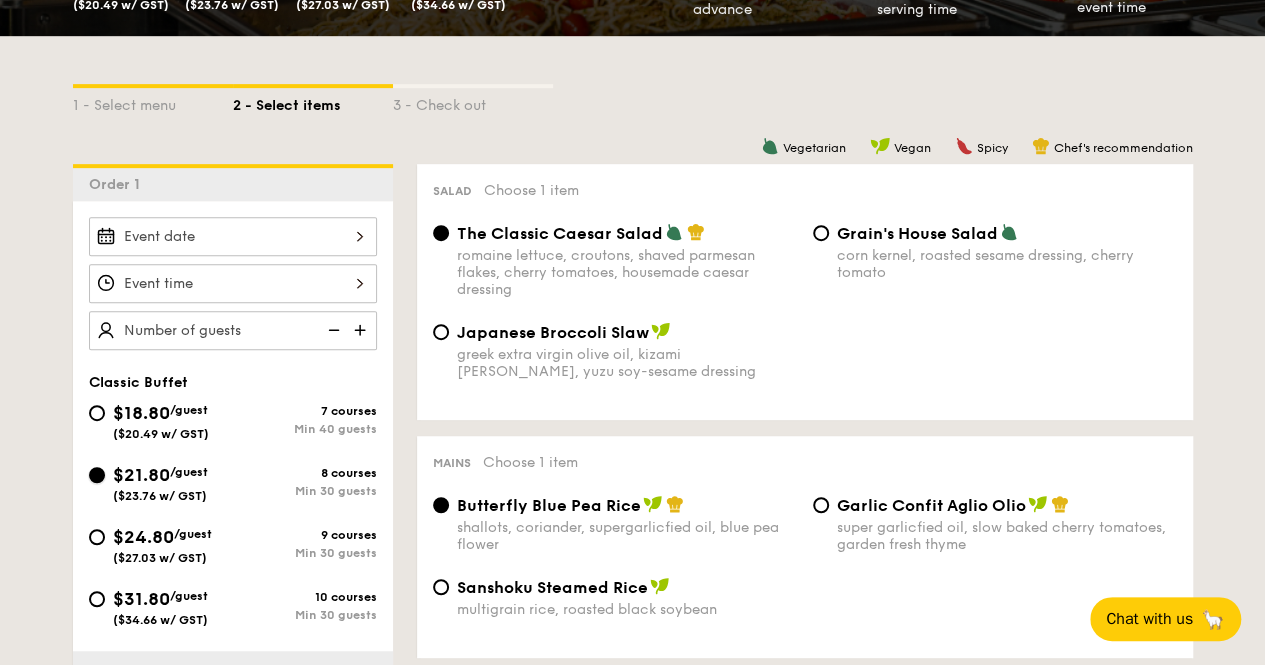radio on "true" 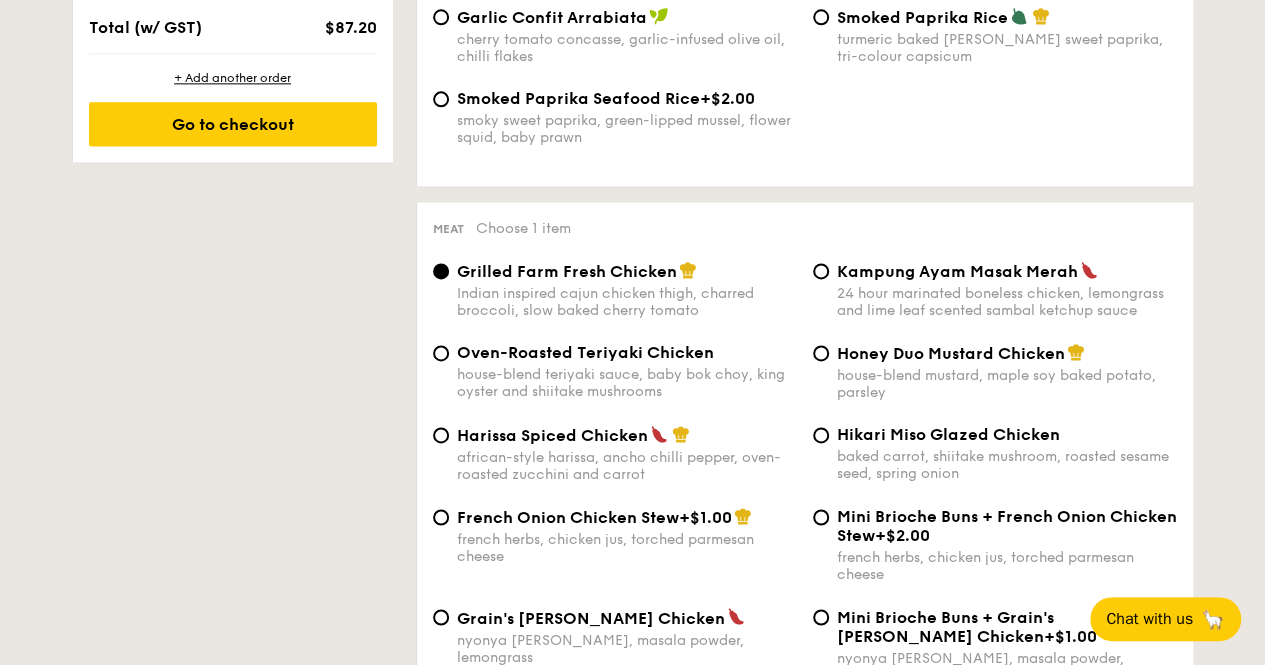 scroll, scrollTop: 1400, scrollLeft: 0, axis: vertical 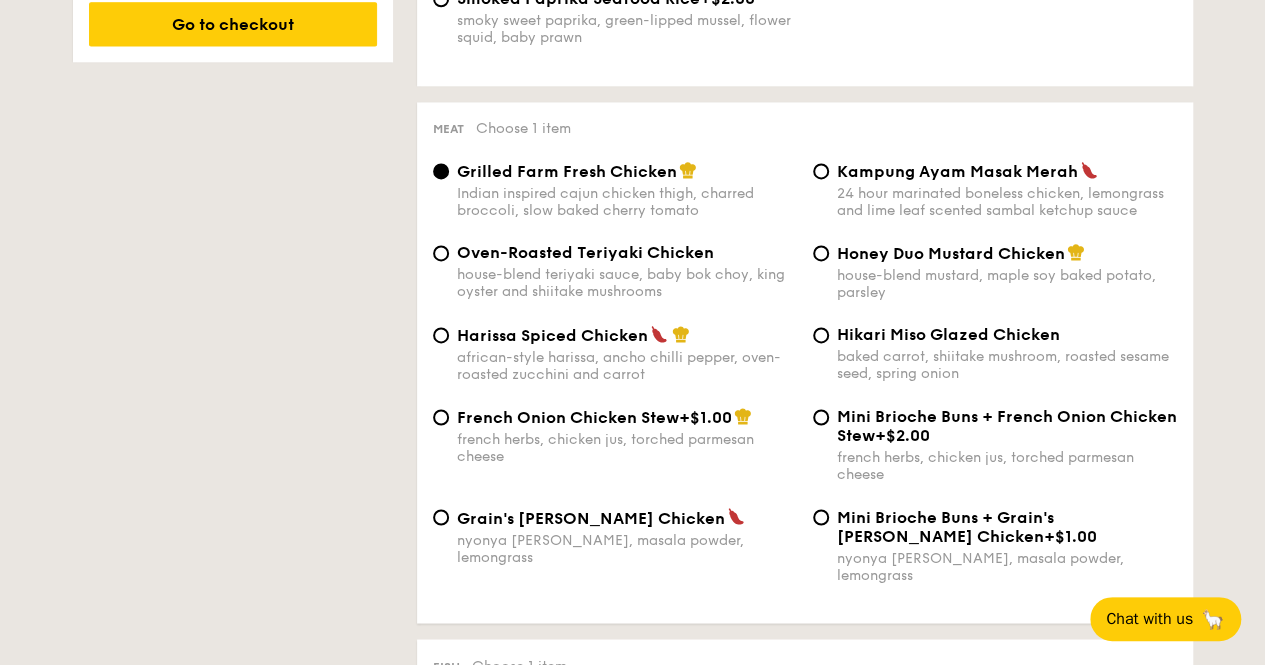 click at bounding box center (688, 170) 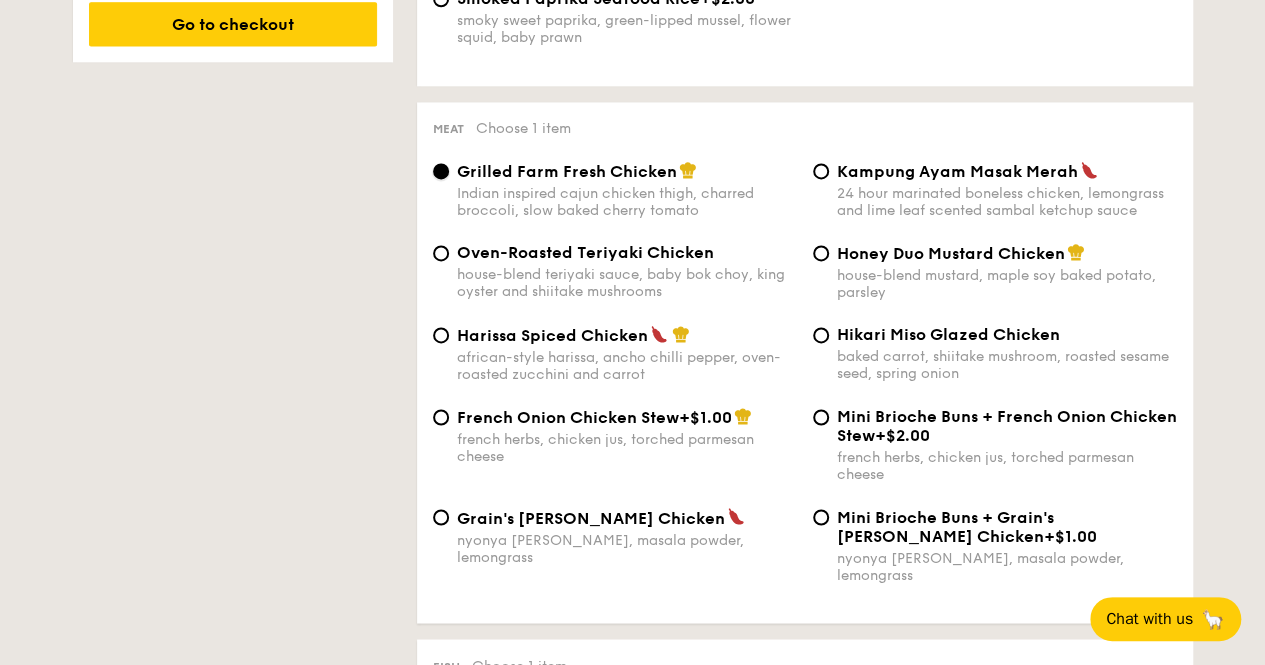 click on "Grilled Farm Fresh Chicken Indian inspired cajun chicken thigh, charred broccoli, slow baked cherry tomato" at bounding box center (441, 171) 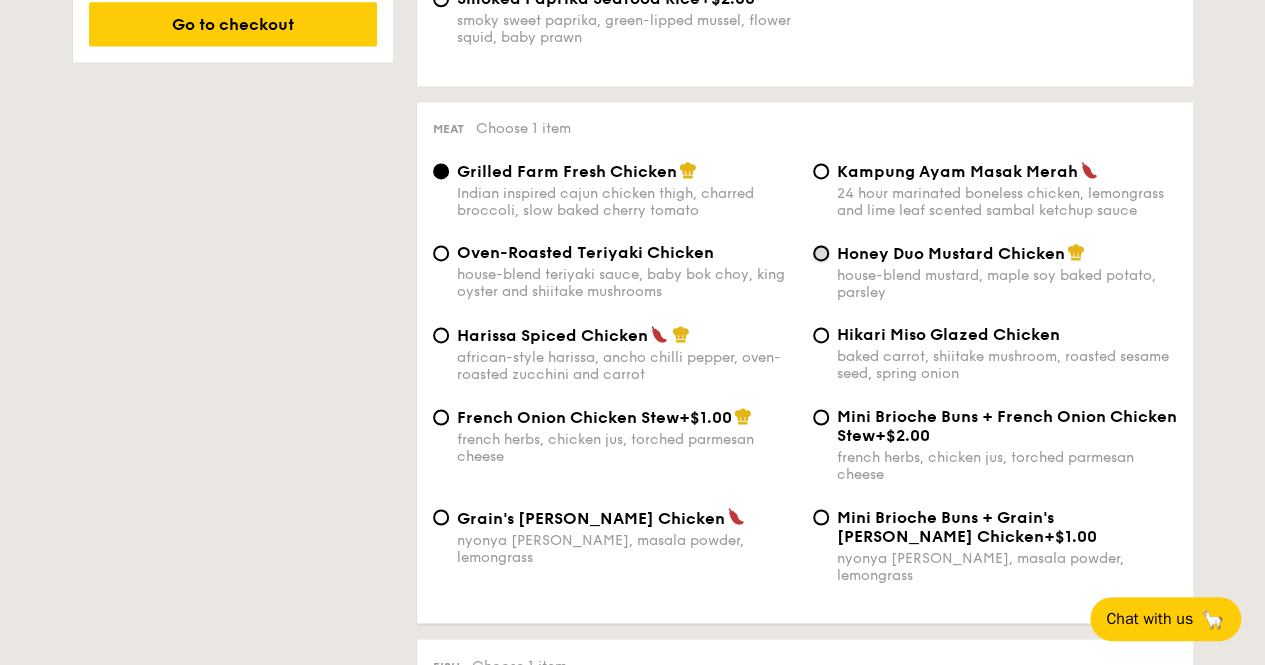 click on "Honey Duo Mustard Chicken house-blend mustard, maple soy baked potato, parsley" at bounding box center [821, 253] 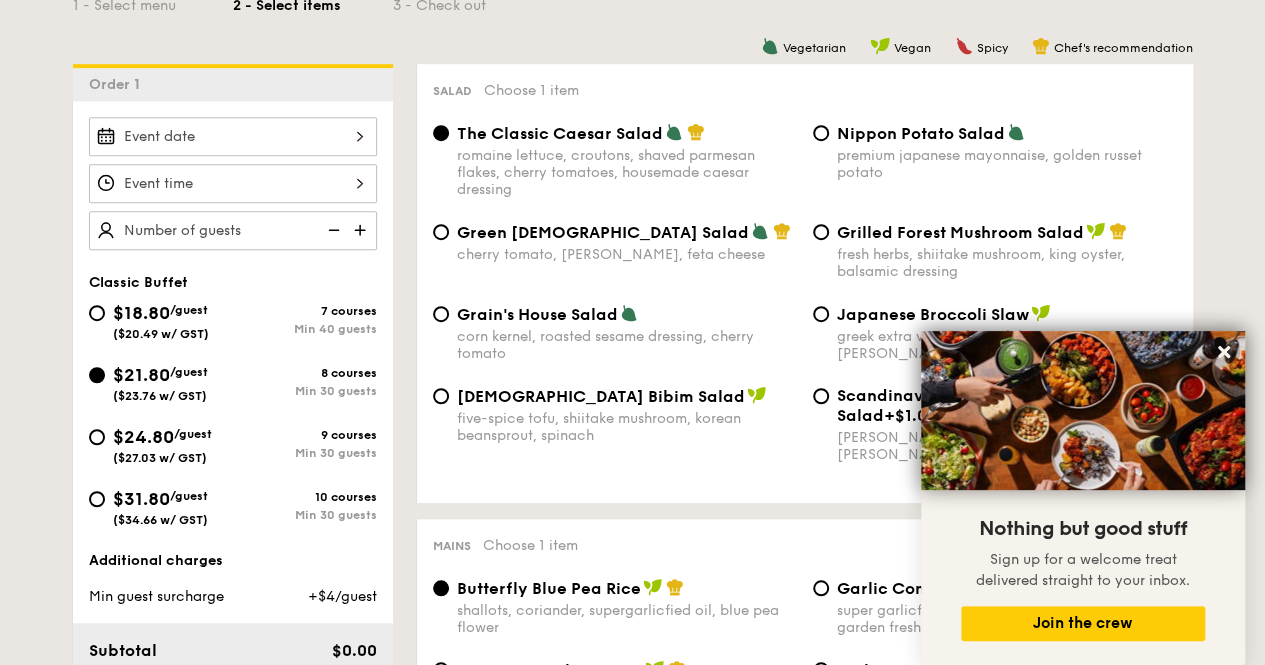 scroll, scrollTop: 0, scrollLeft: 0, axis: both 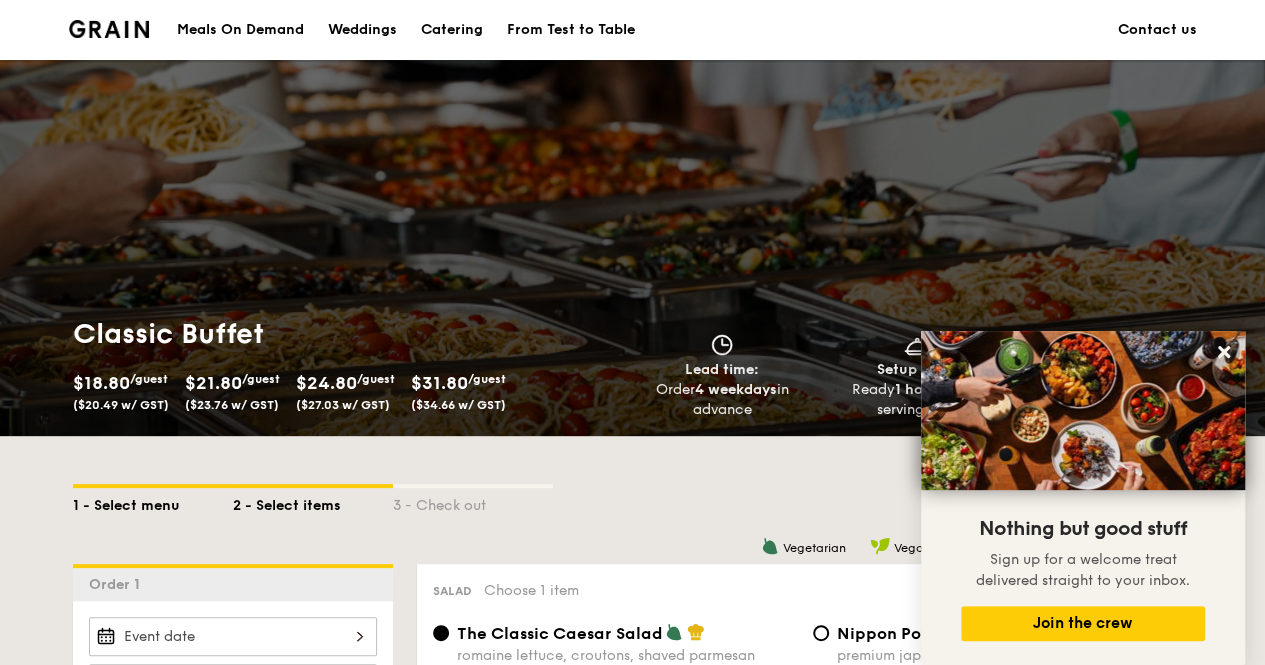 click on "1 - Select menu" at bounding box center [153, 502] 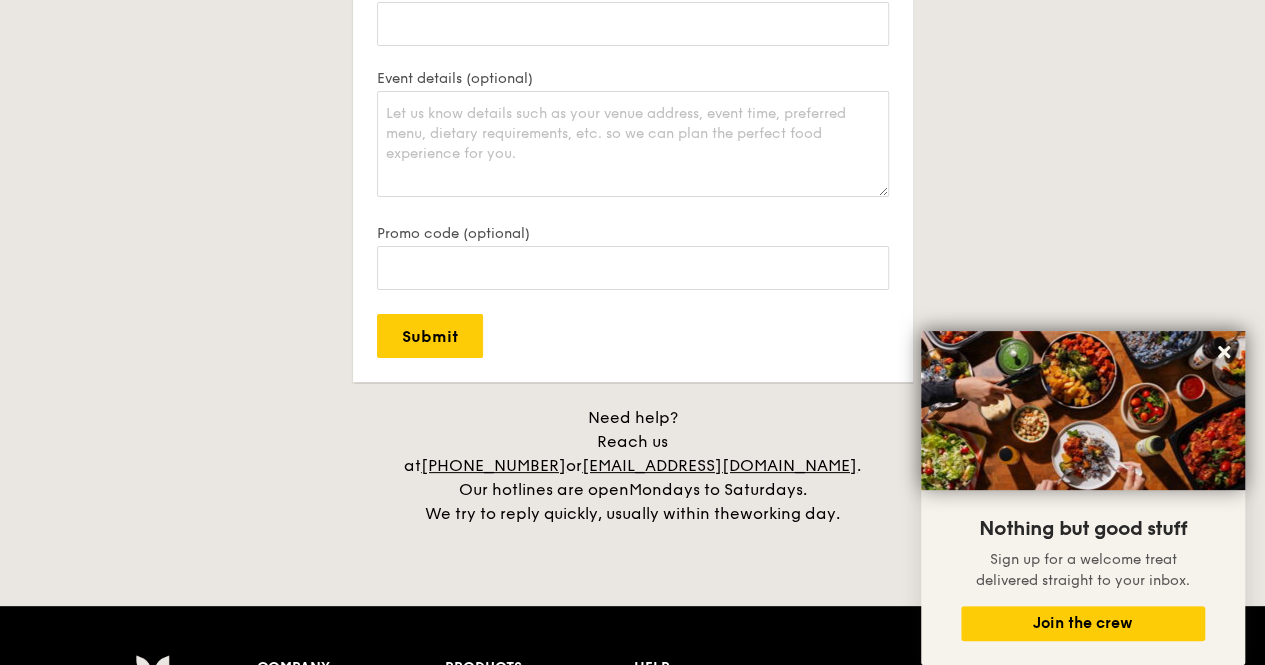 scroll, scrollTop: 4044, scrollLeft: 0, axis: vertical 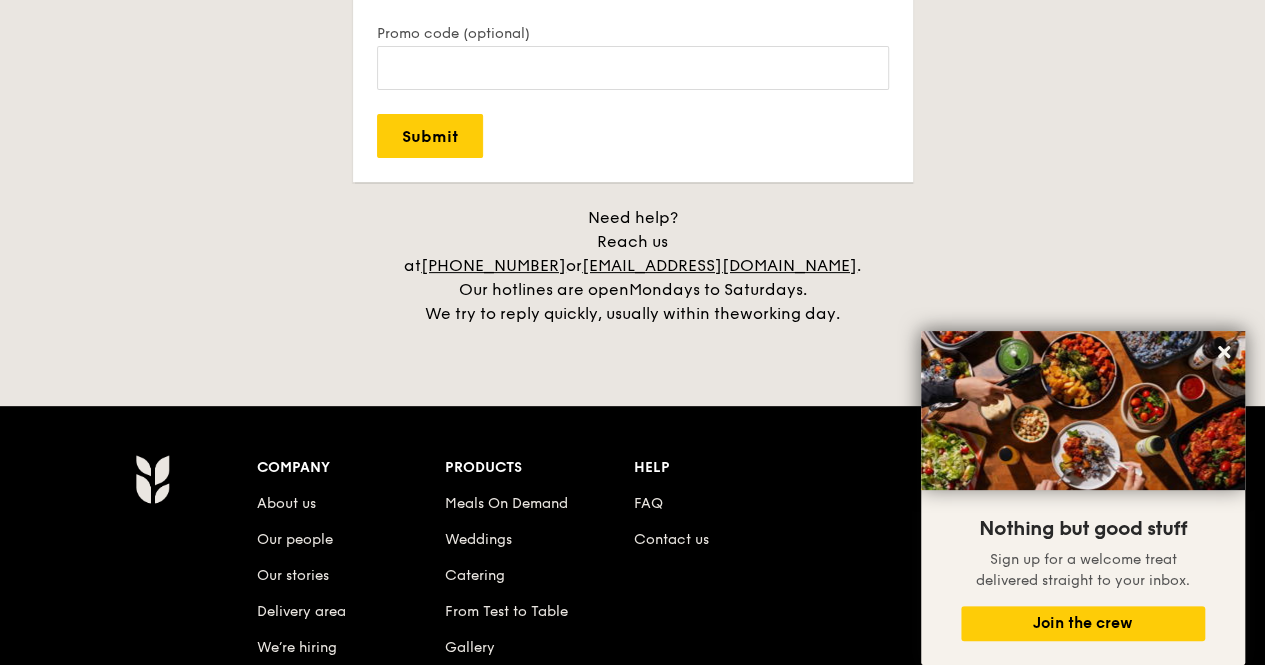 click on "Contact us" at bounding box center (728, 536) 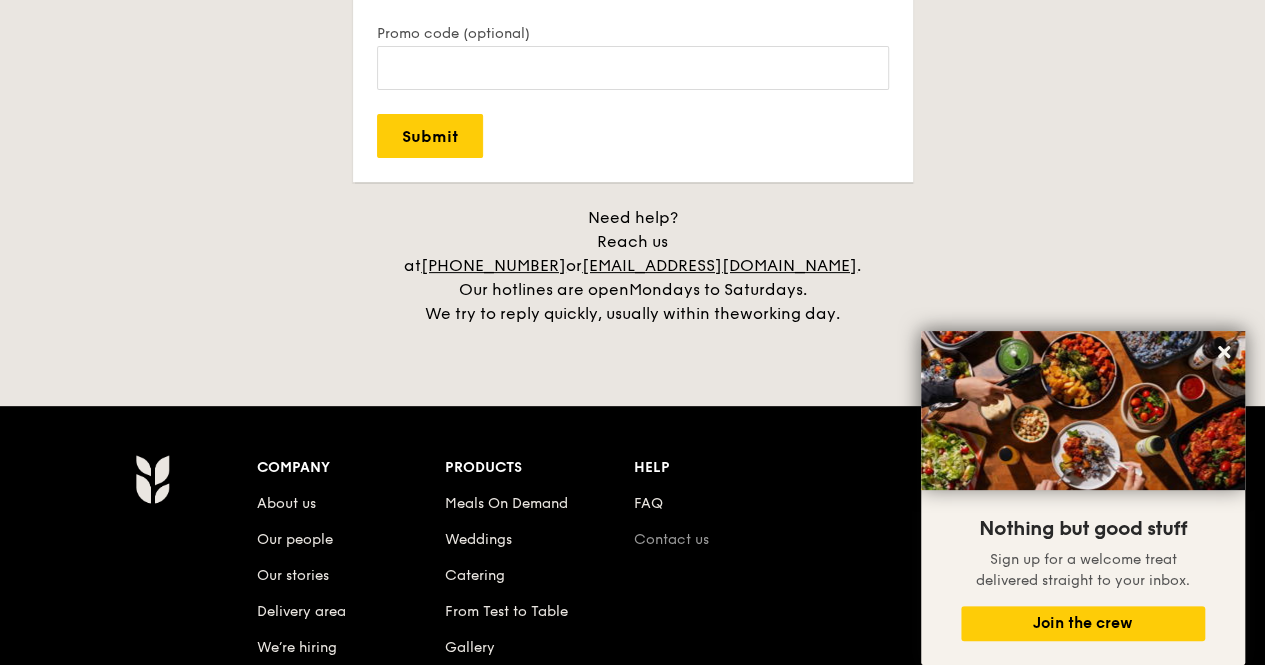 click on "Contact us" at bounding box center [671, 539] 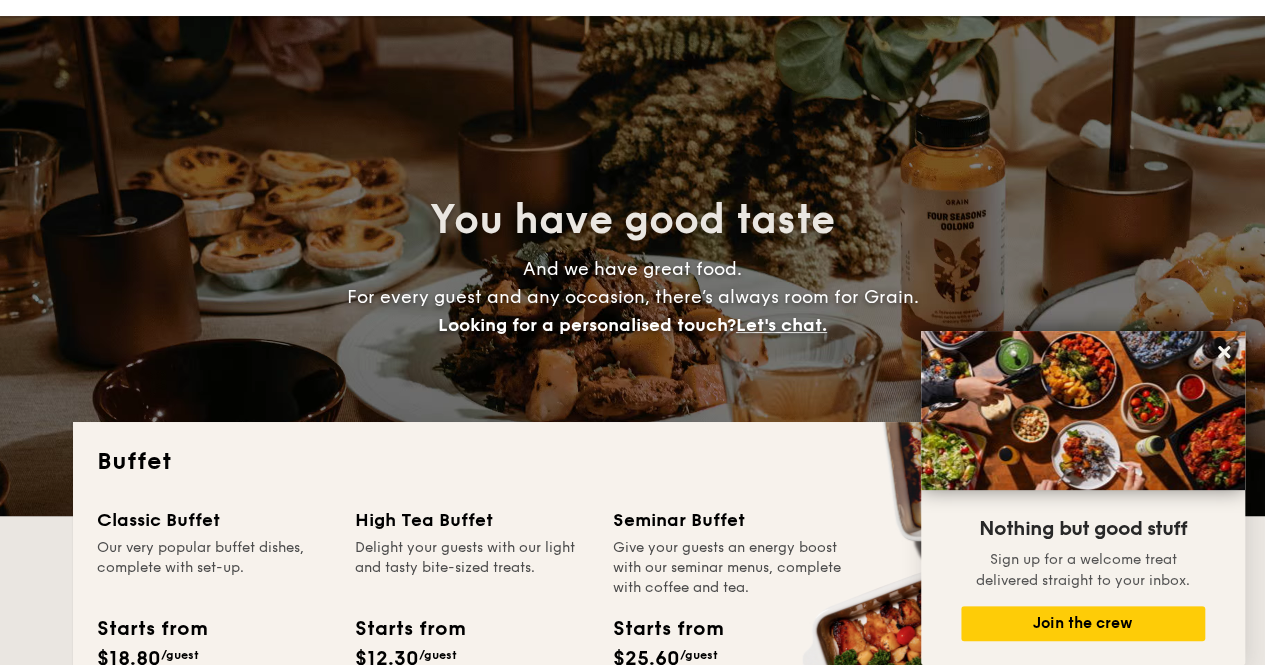 scroll, scrollTop: 344, scrollLeft: 0, axis: vertical 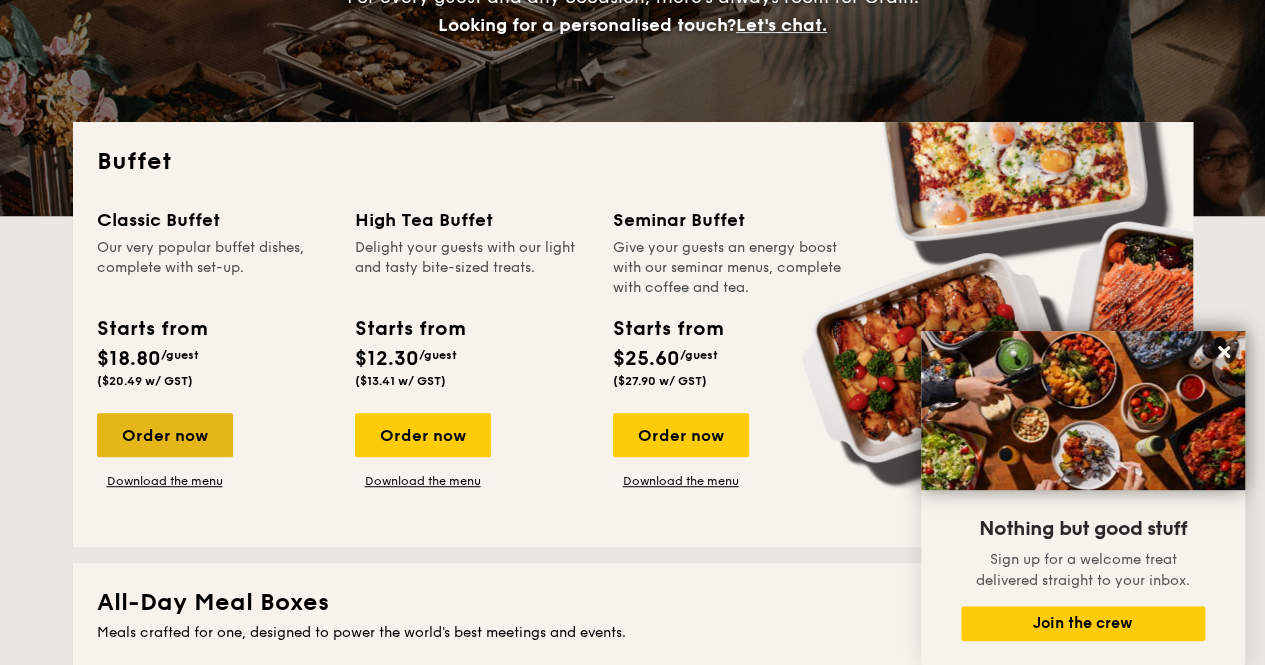 click on "Order now" at bounding box center [165, 435] 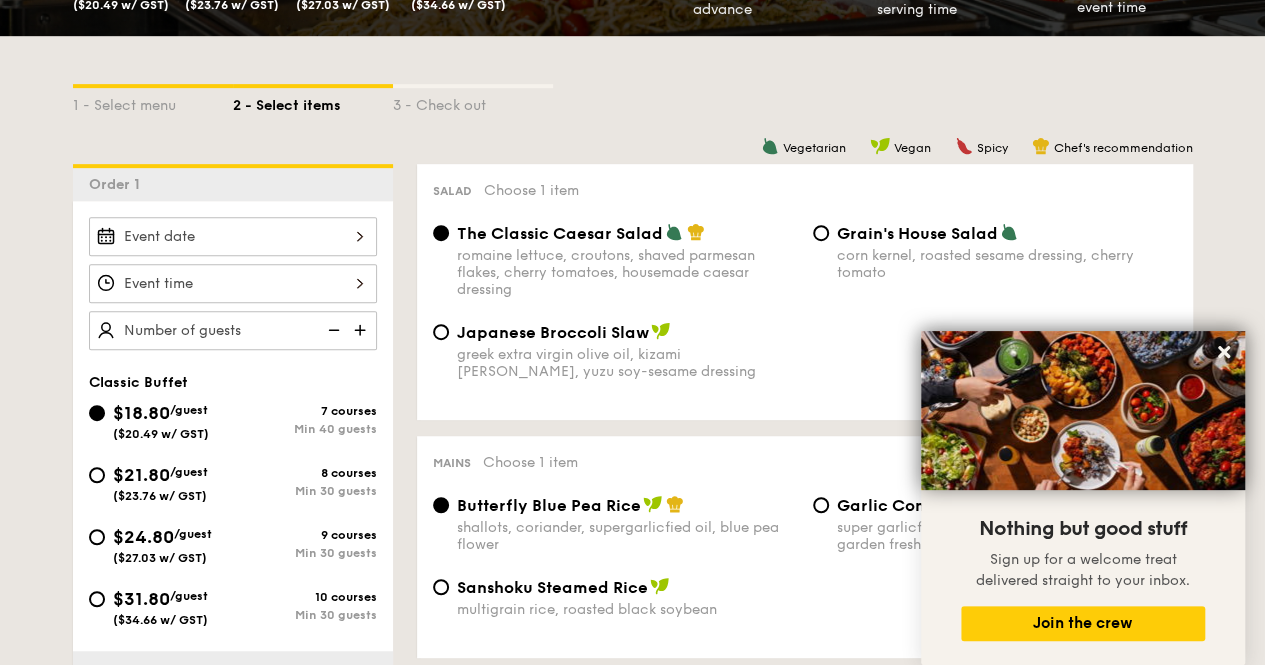 scroll, scrollTop: 500, scrollLeft: 0, axis: vertical 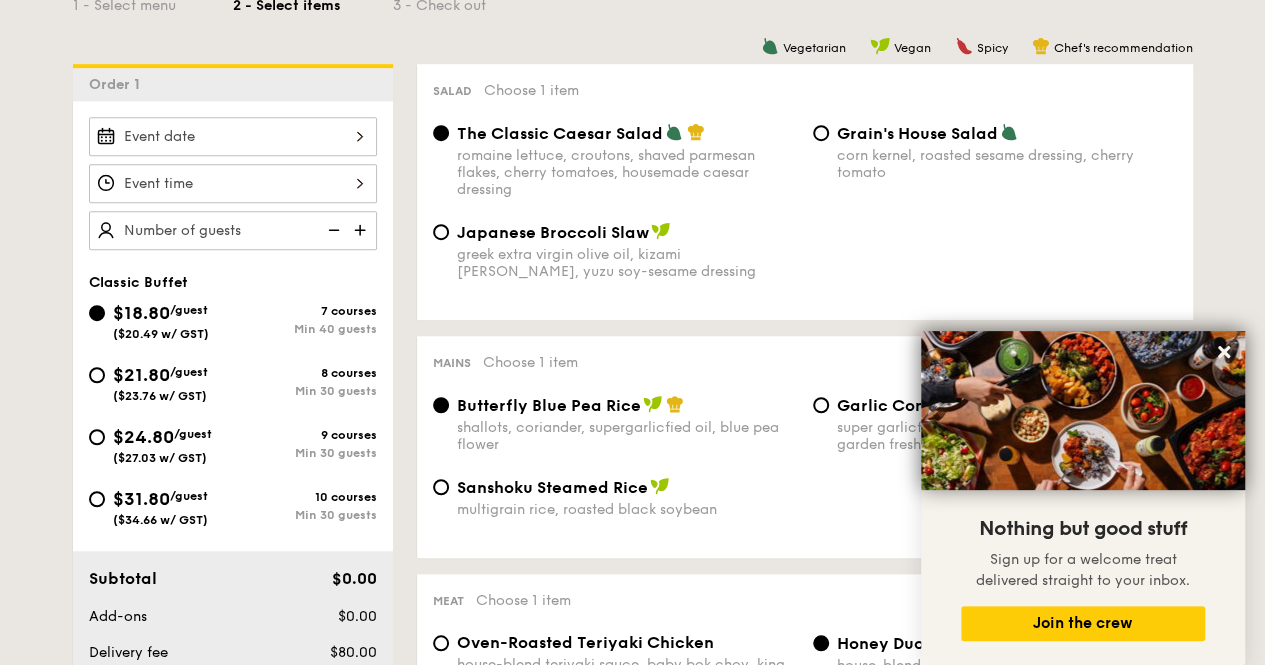 click at bounding box center [233, 136] 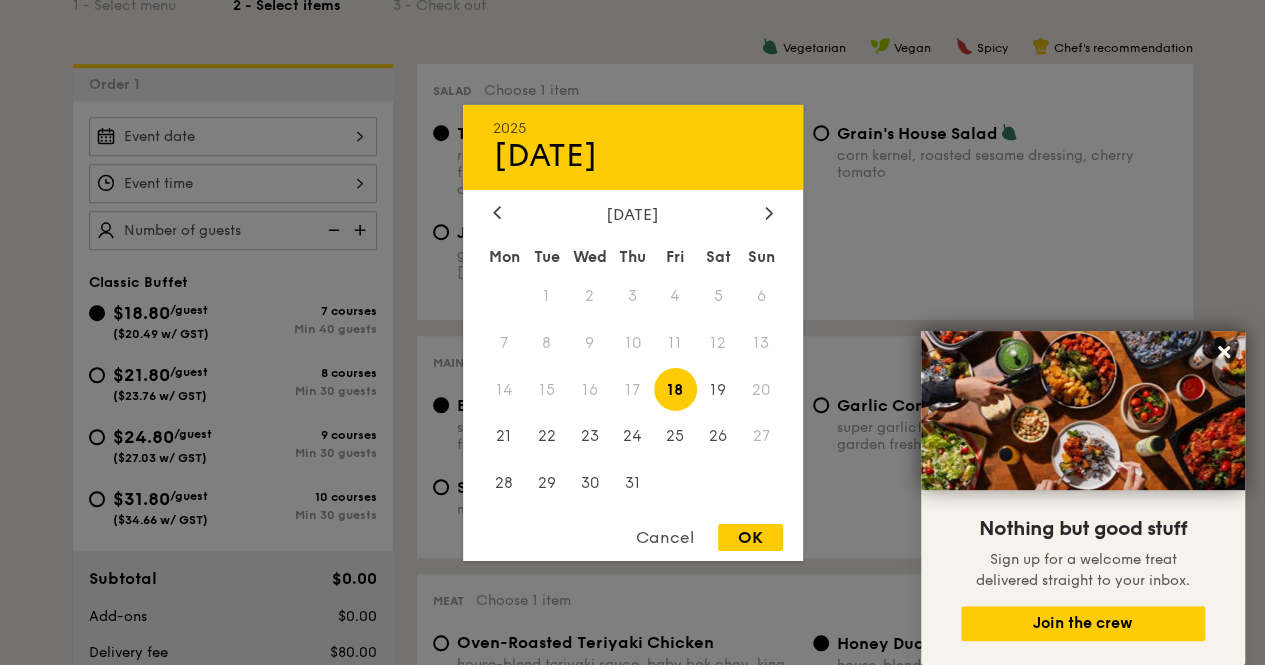 click on "July 2025" at bounding box center (633, 213) 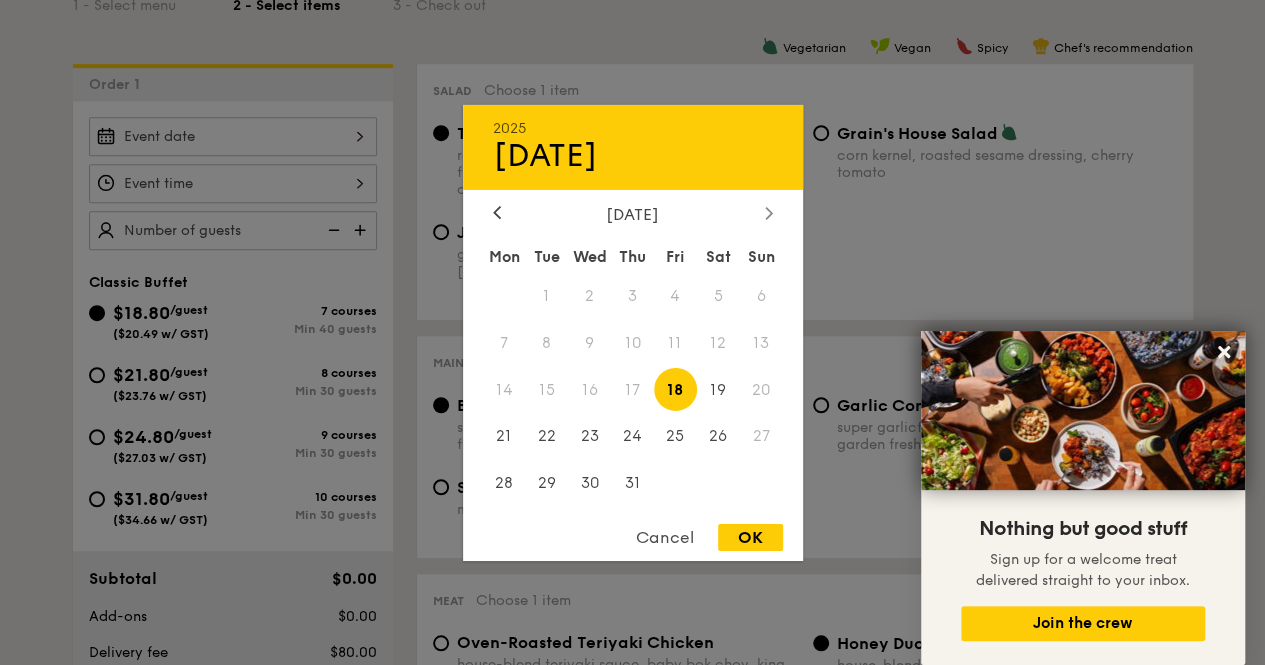 click at bounding box center [769, 213] 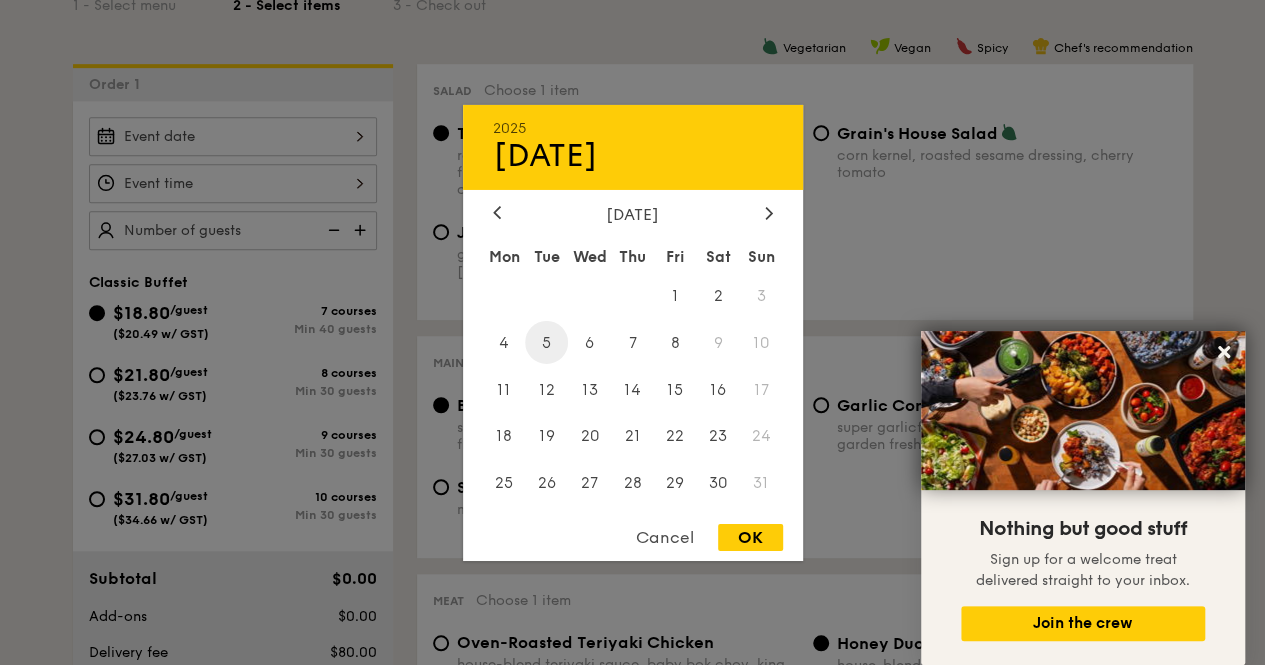 click on "5" at bounding box center (546, 342) 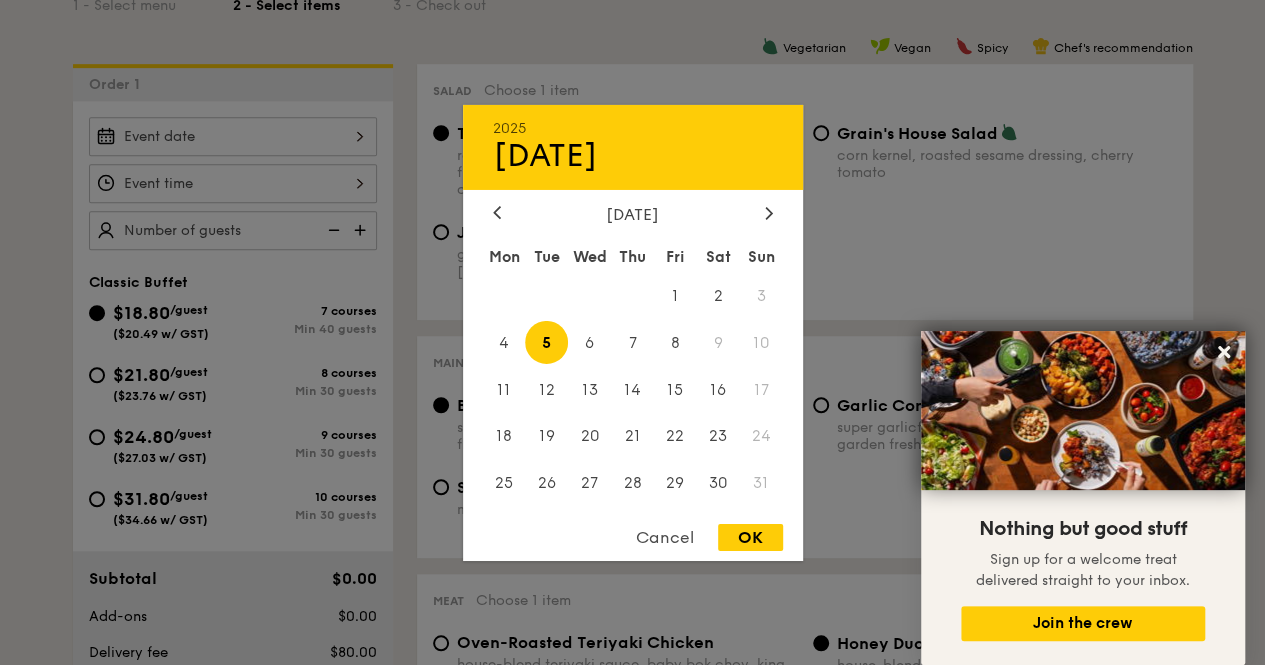 click on "OK" at bounding box center (750, 537) 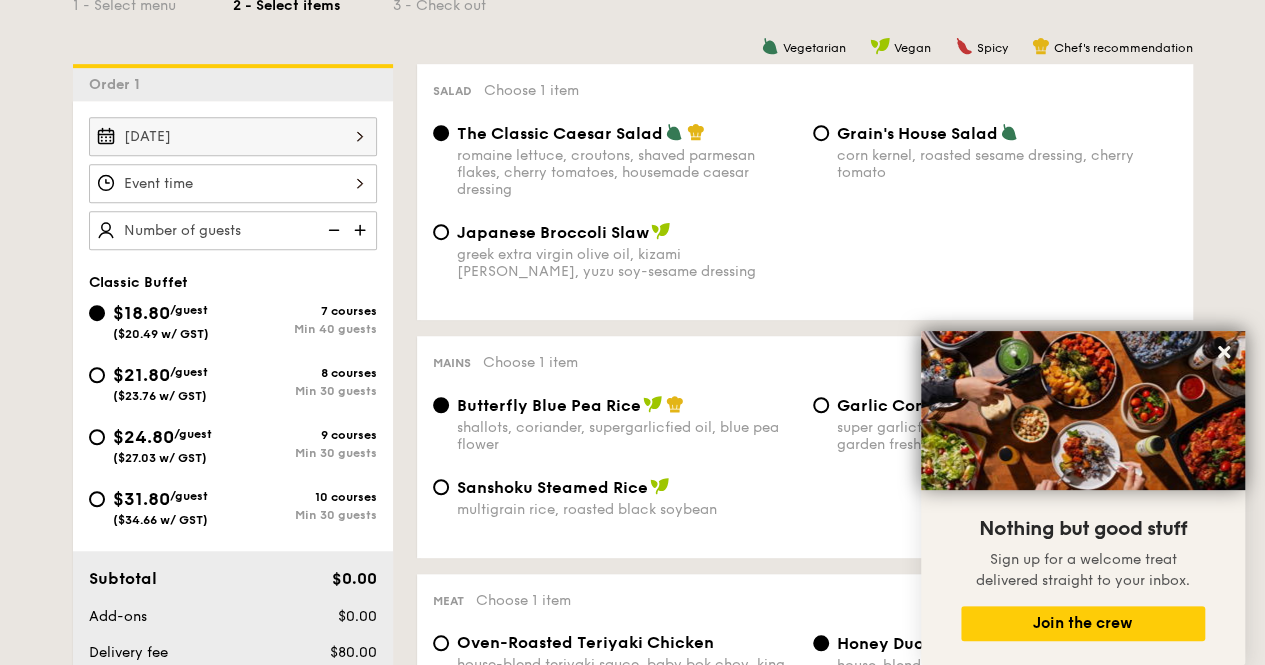 click at bounding box center [233, 183] 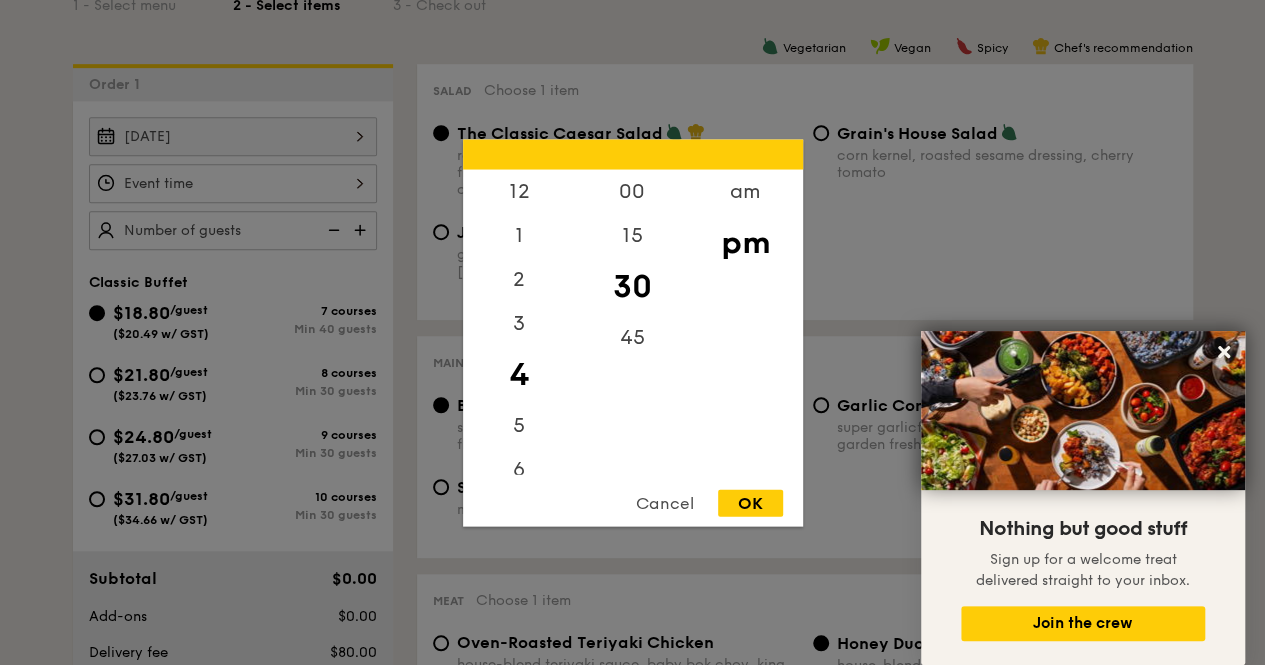 click at bounding box center [632, 332] 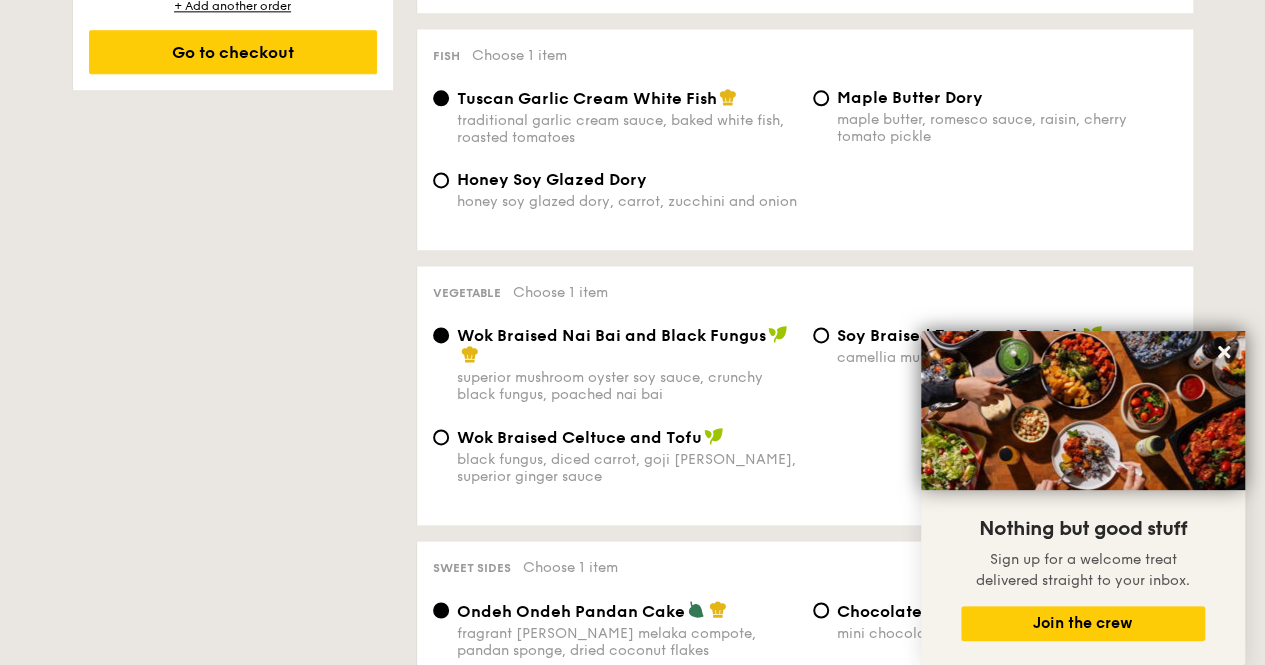 scroll, scrollTop: 1100, scrollLeft: 0, axis: vertical 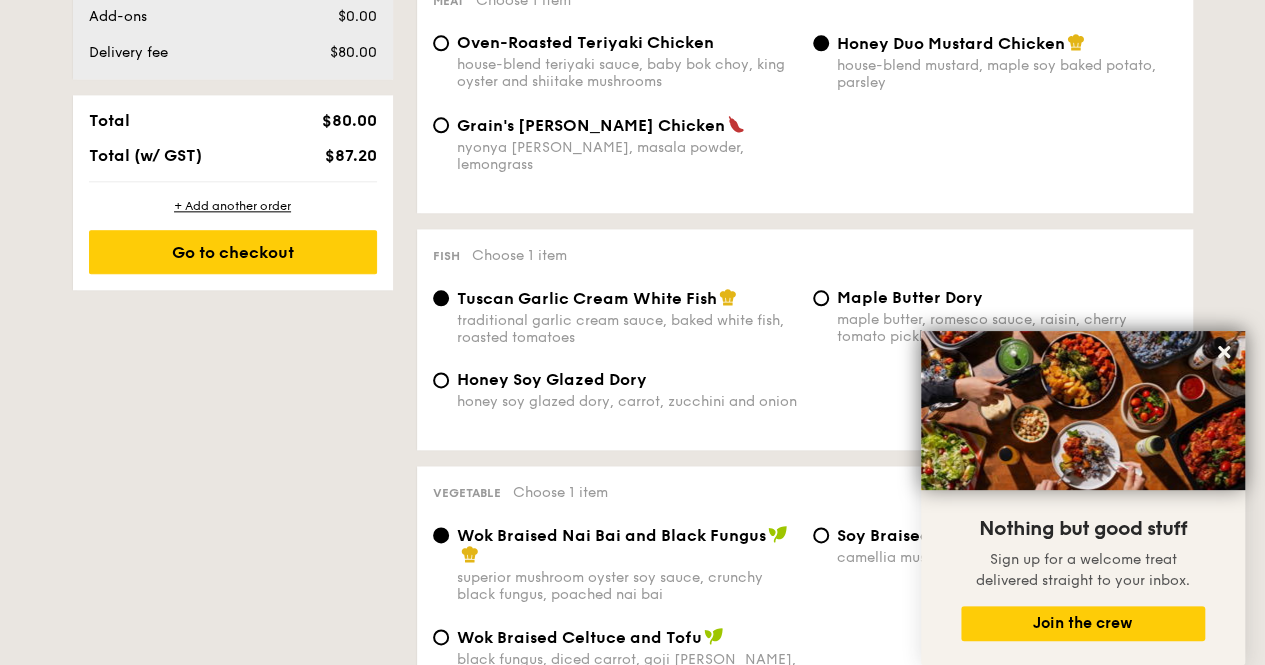 click at bounding box center (728, 297) 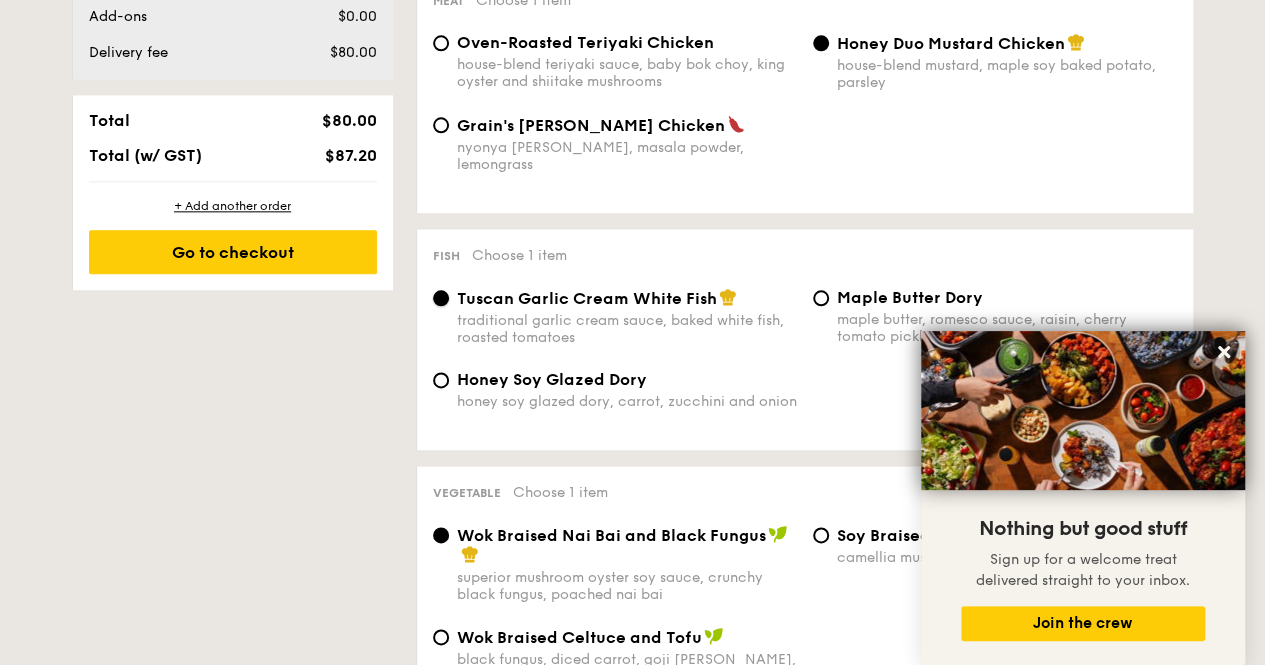 click on "Tuscan Garlic Cream White Fish traditional garlic cream sauce, baked white fish, roasted tomatoes" at bounding box center (441, 298) 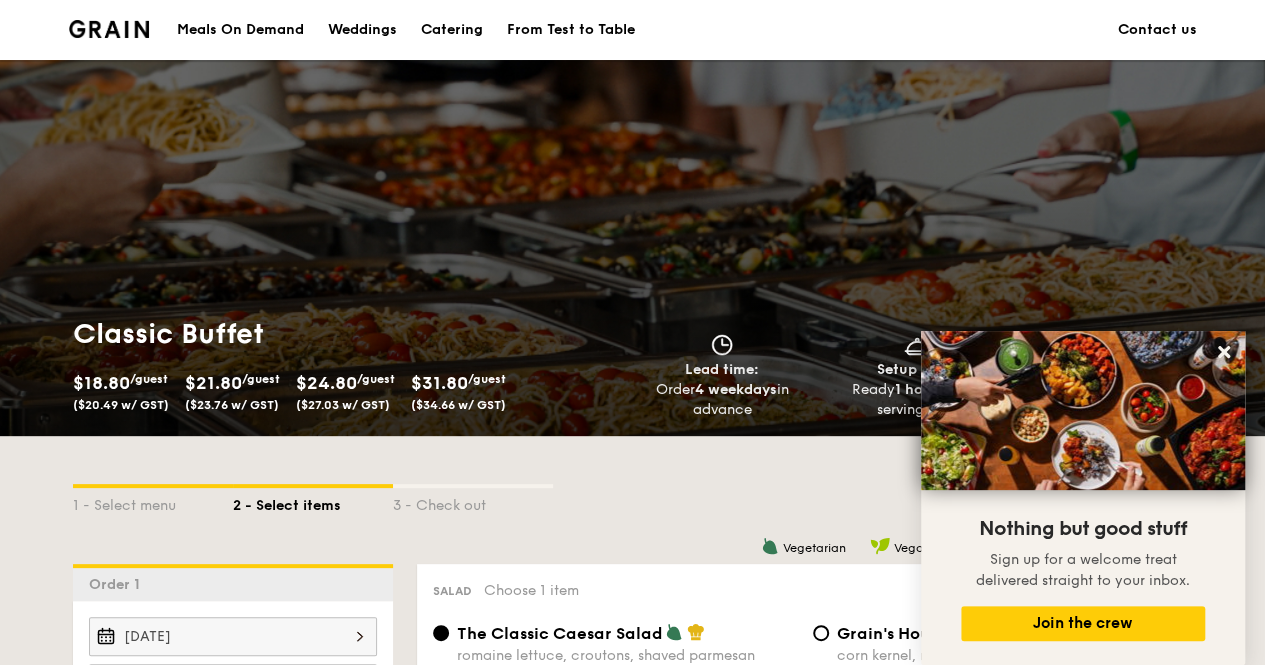 scroll, scrollTop: 200, scrollLeft: 0, axis: vertical 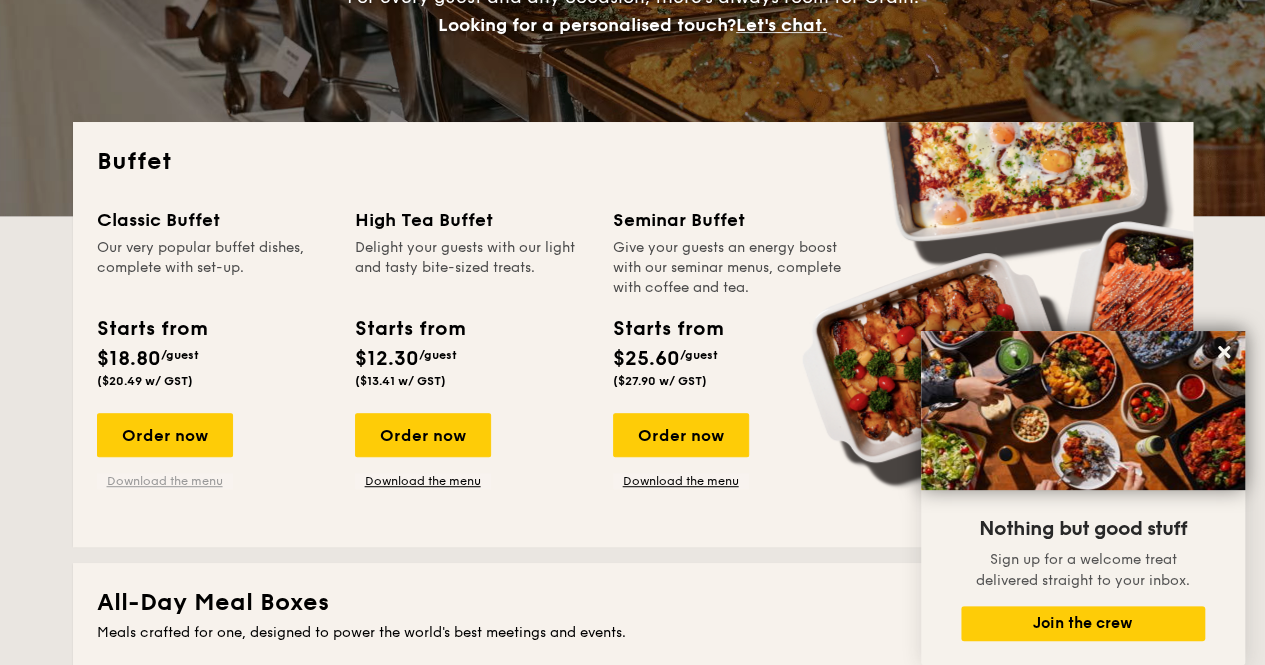 click on "Download the menu" at bounding box center [165, 481] 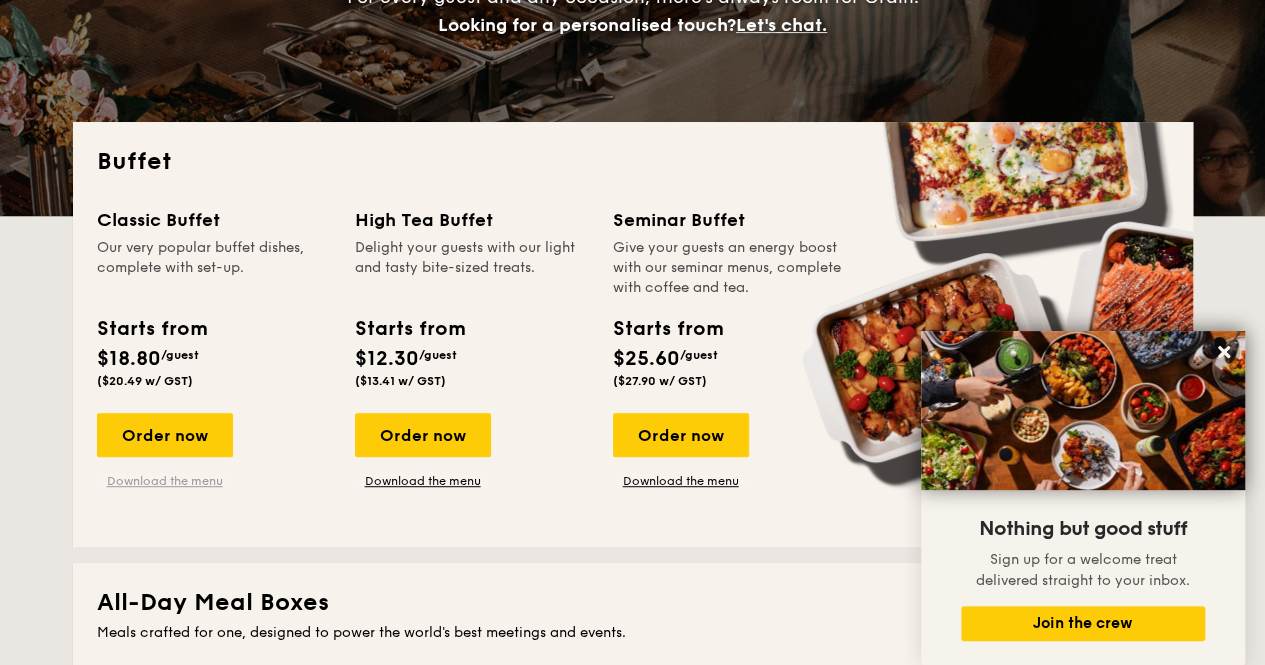 click on "Download the menu" at bounding box center [165, 481] 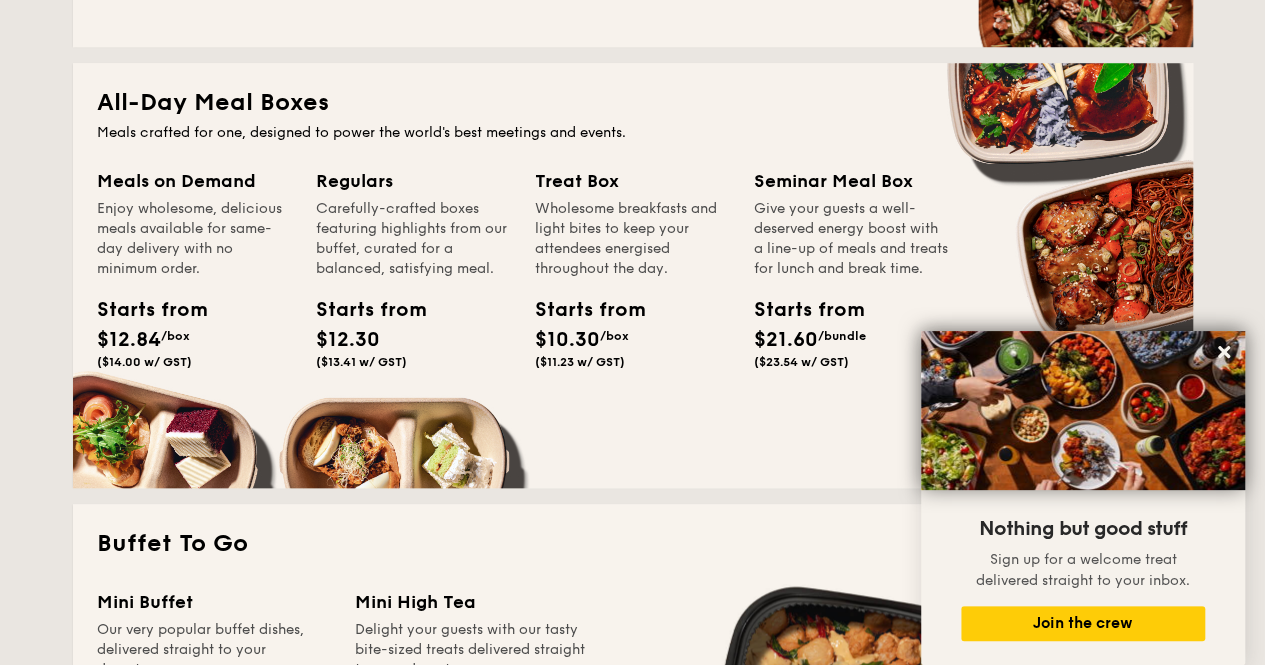 scroll, scrollTop: 1244, scrollLeft: 0, axis: vertical 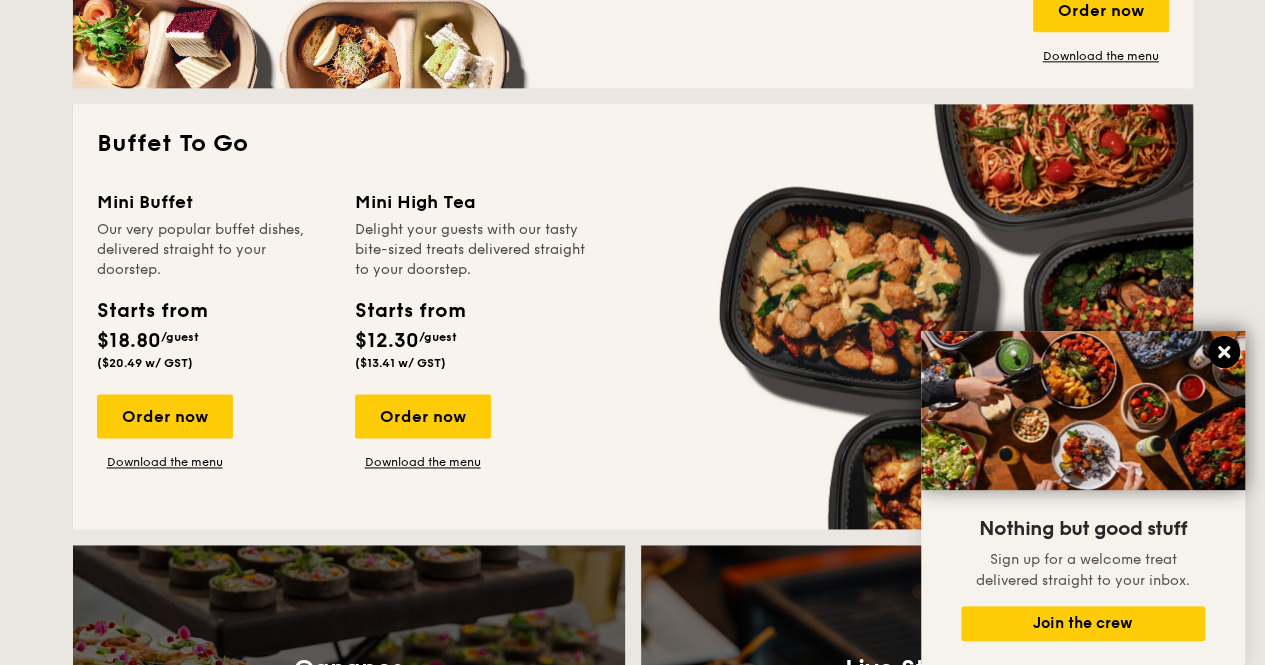 click 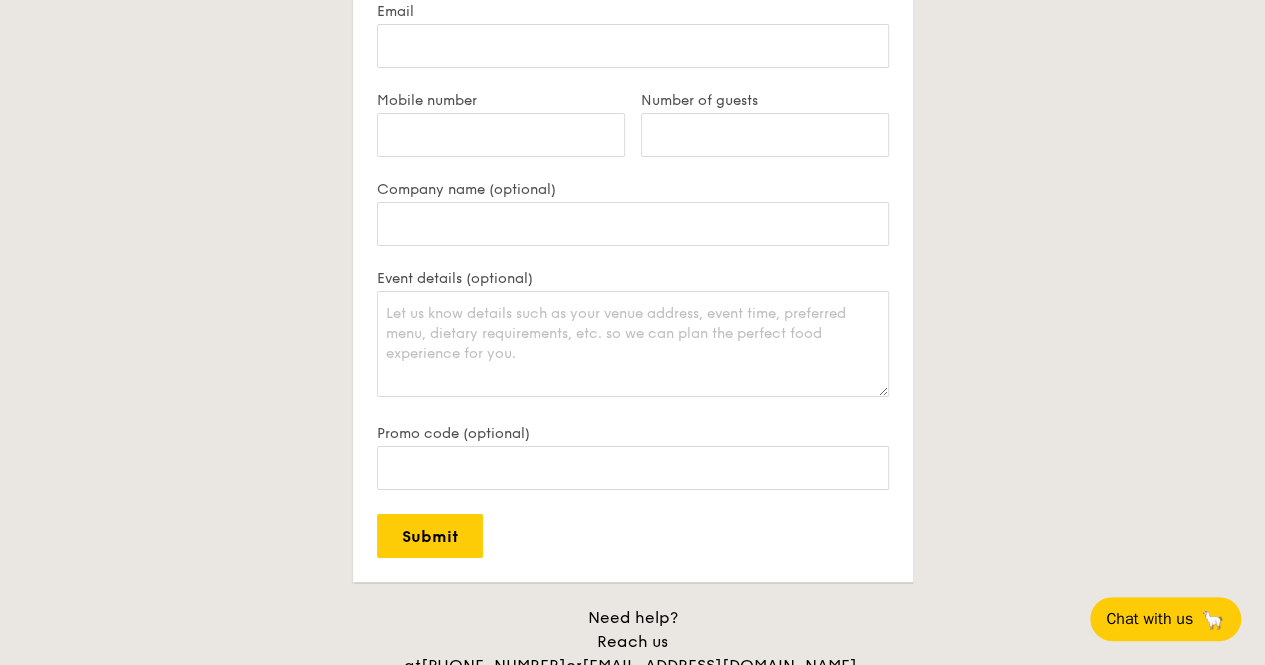 scroll, scrollTop: 4044, scrollLeft: 0, axis: vertical 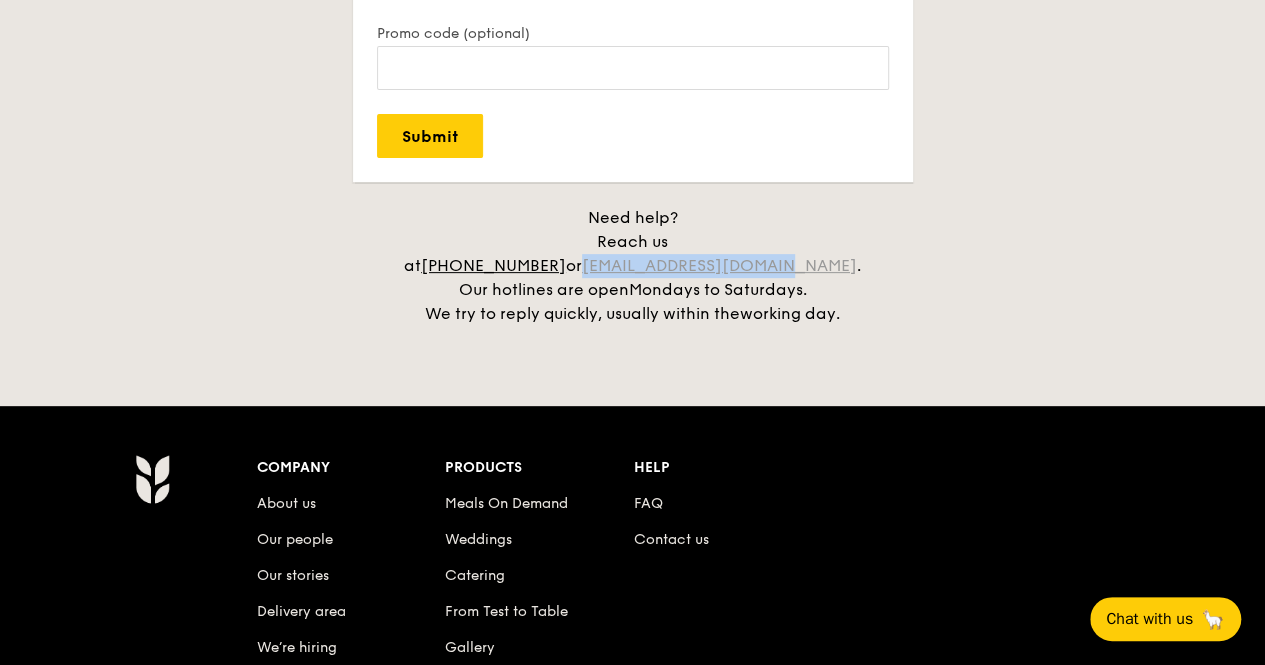 drag, startPoint x: 844, startPoint y: 237, endPoint x: 677, endPoint y: 247, distance: 167.29913 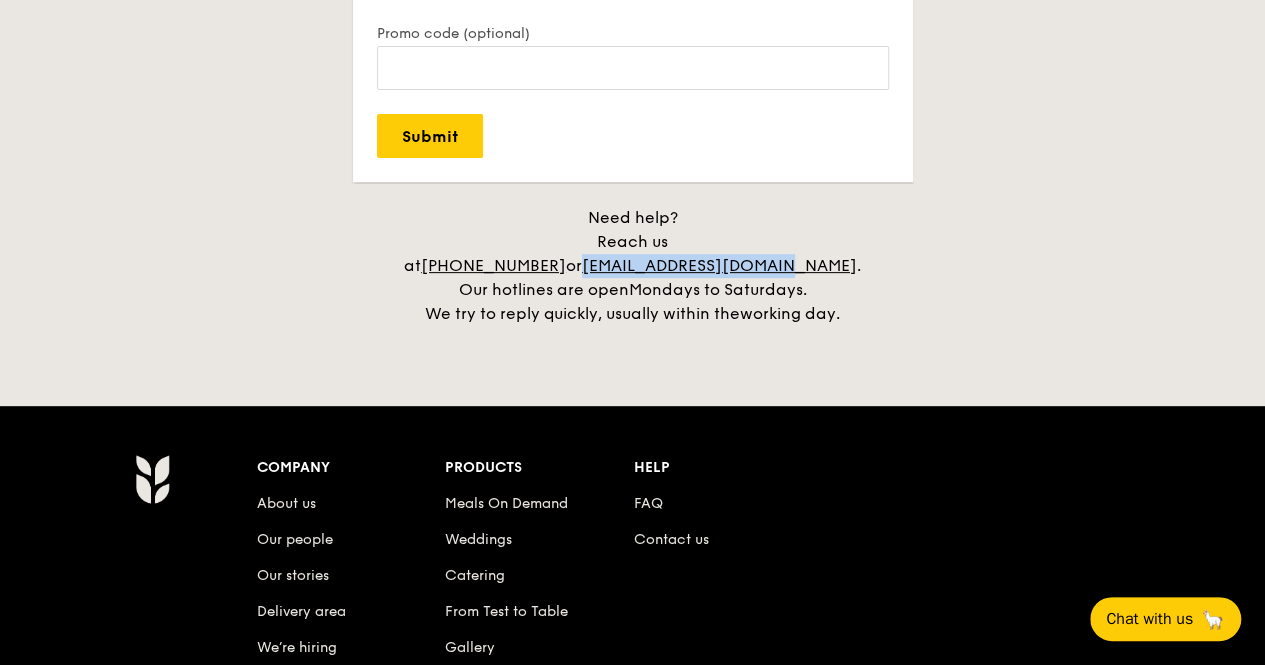 copy on "[EMAIL_ADDRESS][DOMAIN_NAME]" 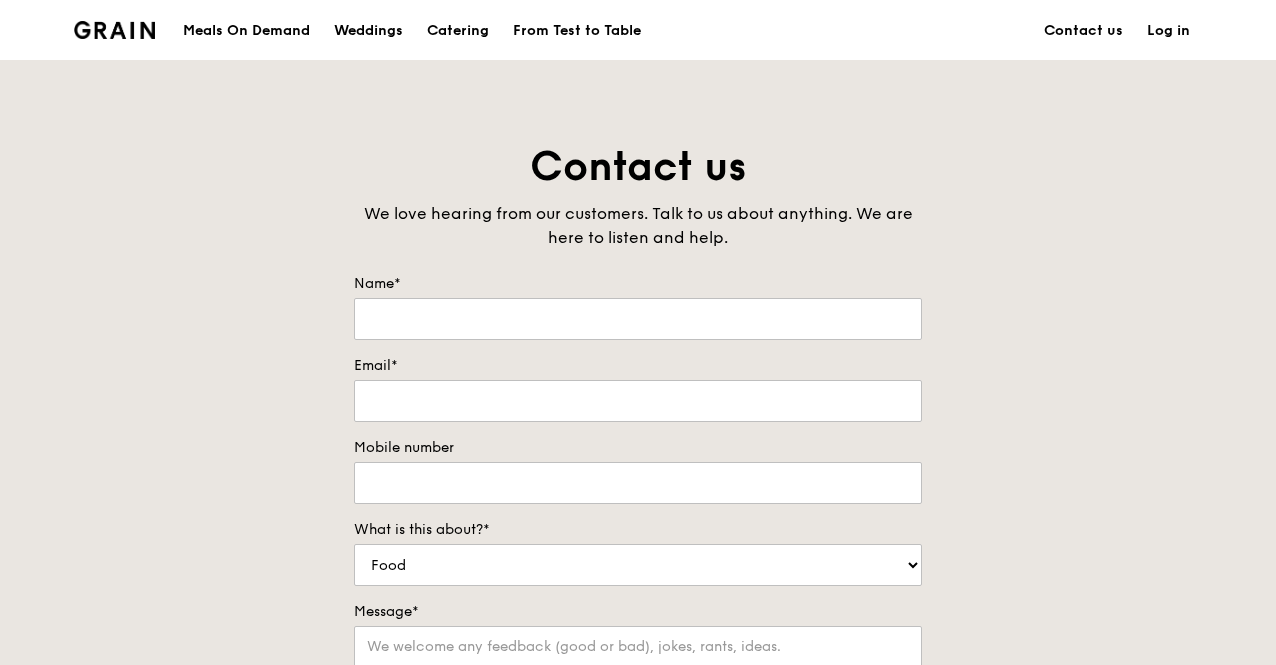 scroll, scrollTop: 700, scrollLeft: 0, axis: vertical 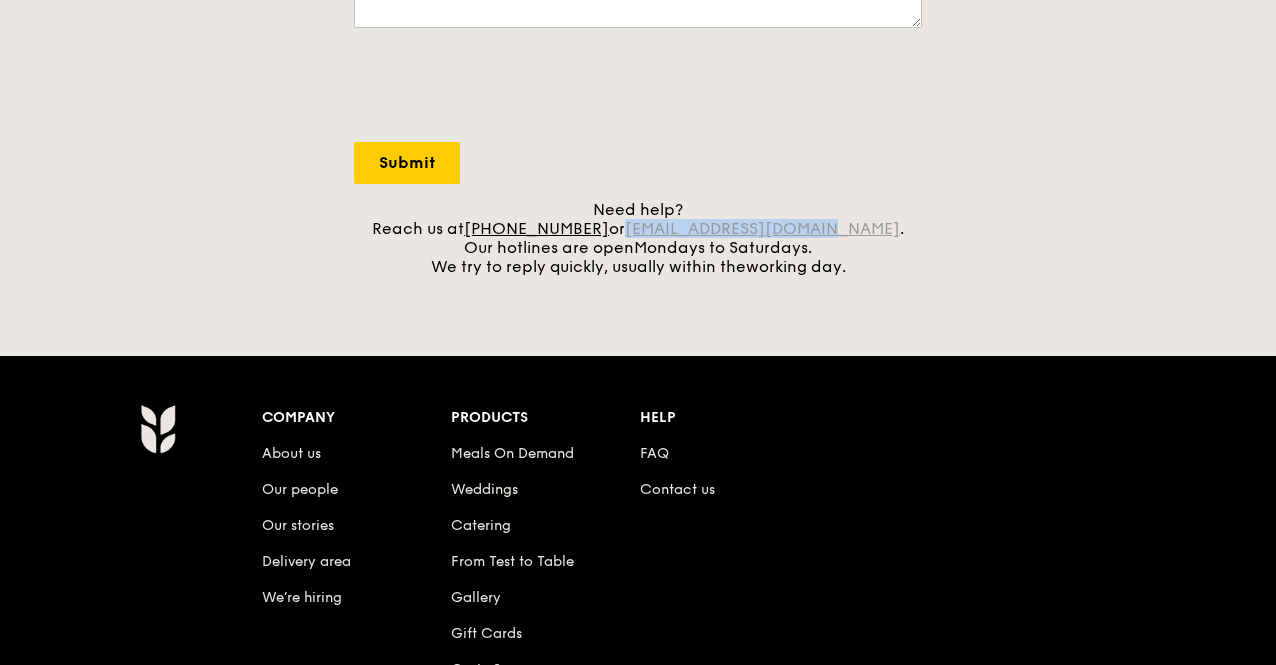 drag, startPoint x: 850, startPoint y: 229, endPoint x: 660, endPoint y: 231, distance: 190.01053 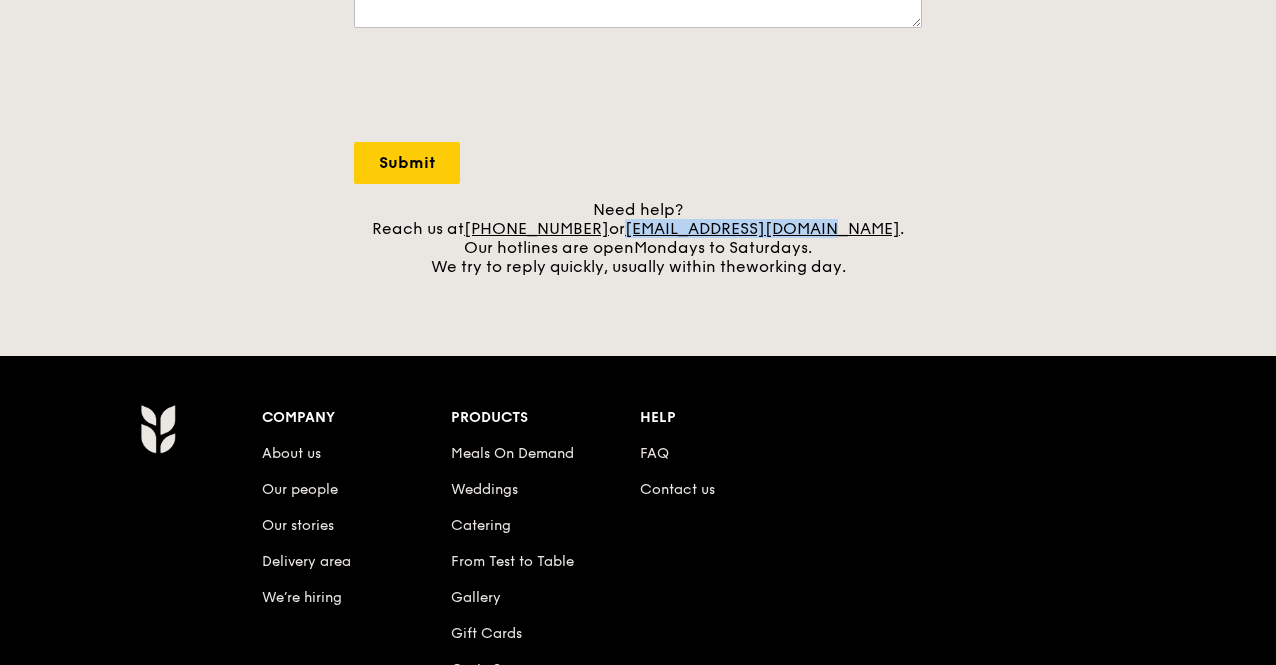 copy on "[EMAIL_ADDRESS][DOMAIN_NAME]" 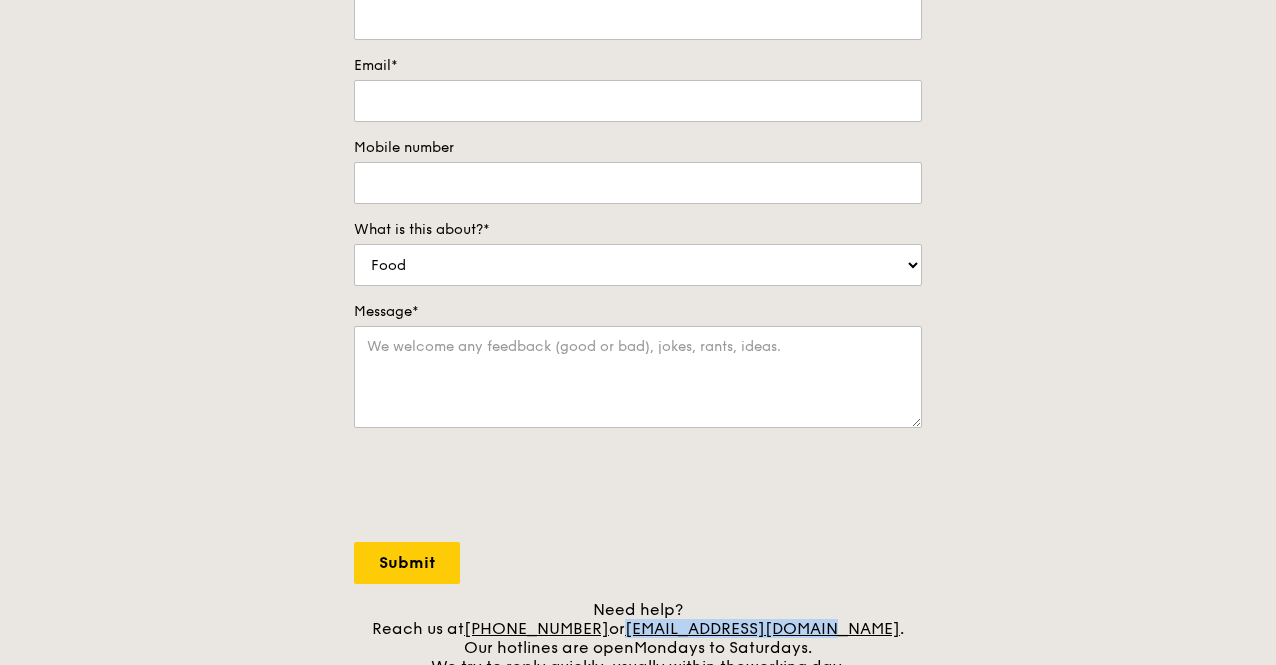 scroll, scrollTop: 0, scrollLeft: 0, axis: both 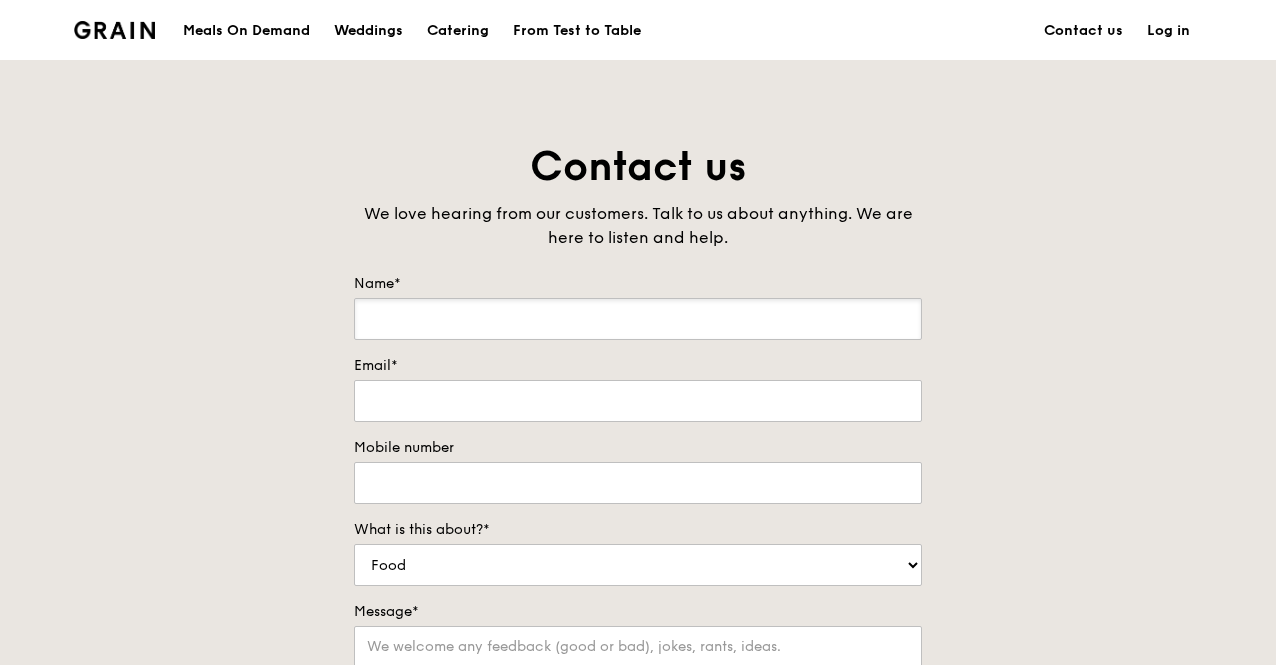 click on "Name*" at bounding box center (638, 319) 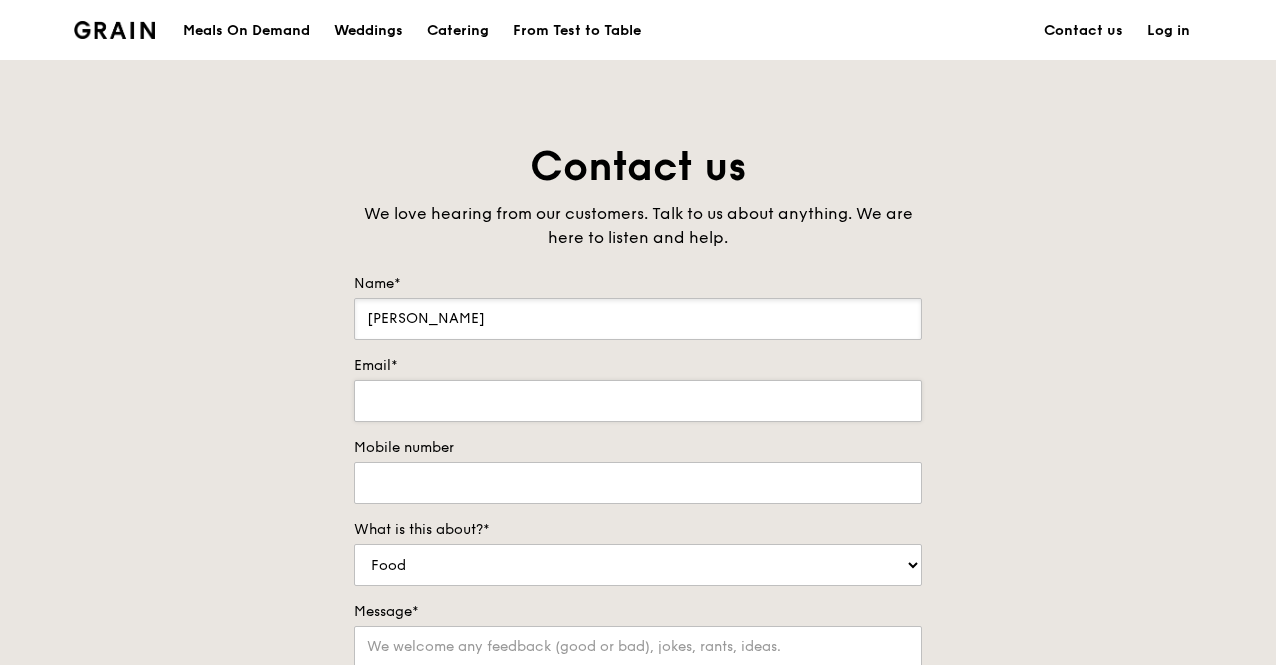 type on "[PERSON_NAME]" 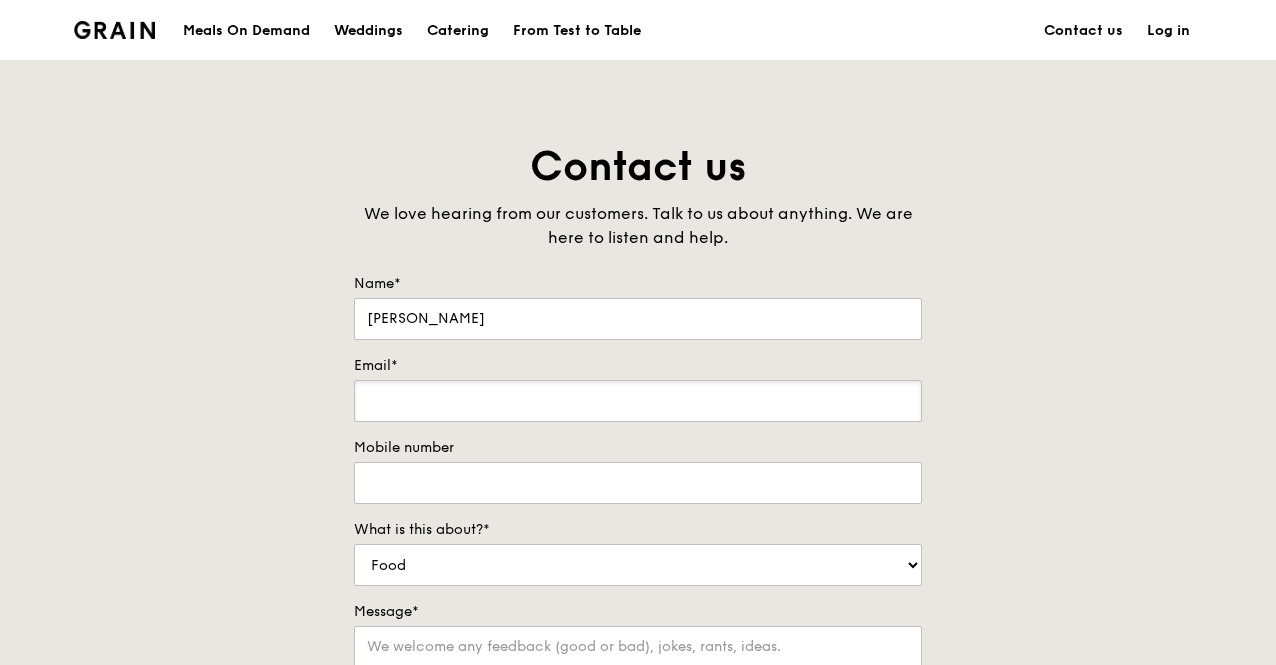 click on "Email*" at bounding box center [638, 401] 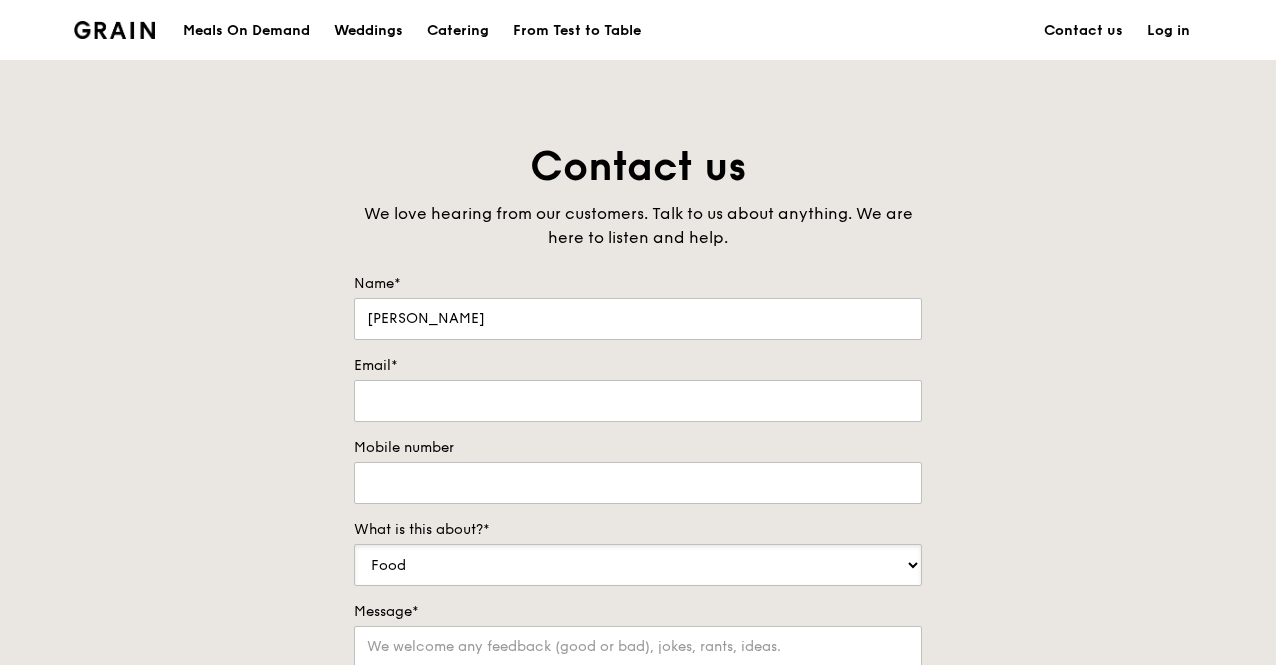 click on "Food
Service
Billing/Payment
Catering
Others" at bounding box center (638, 565) 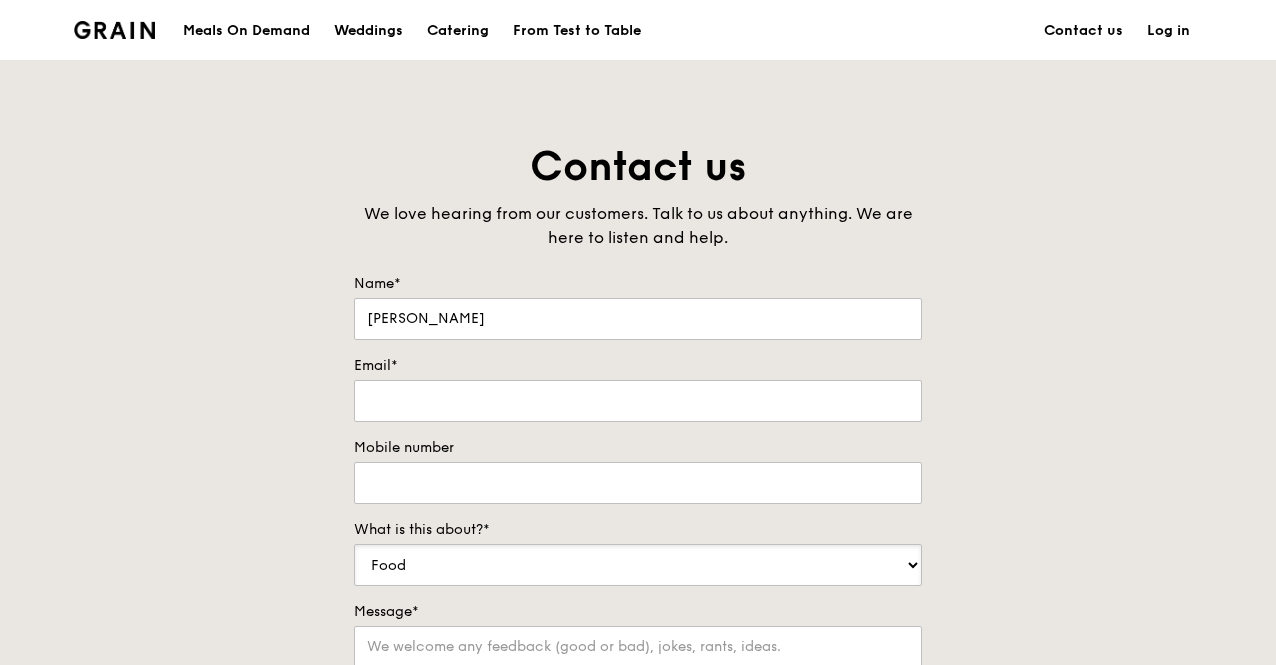 select on "Catering" 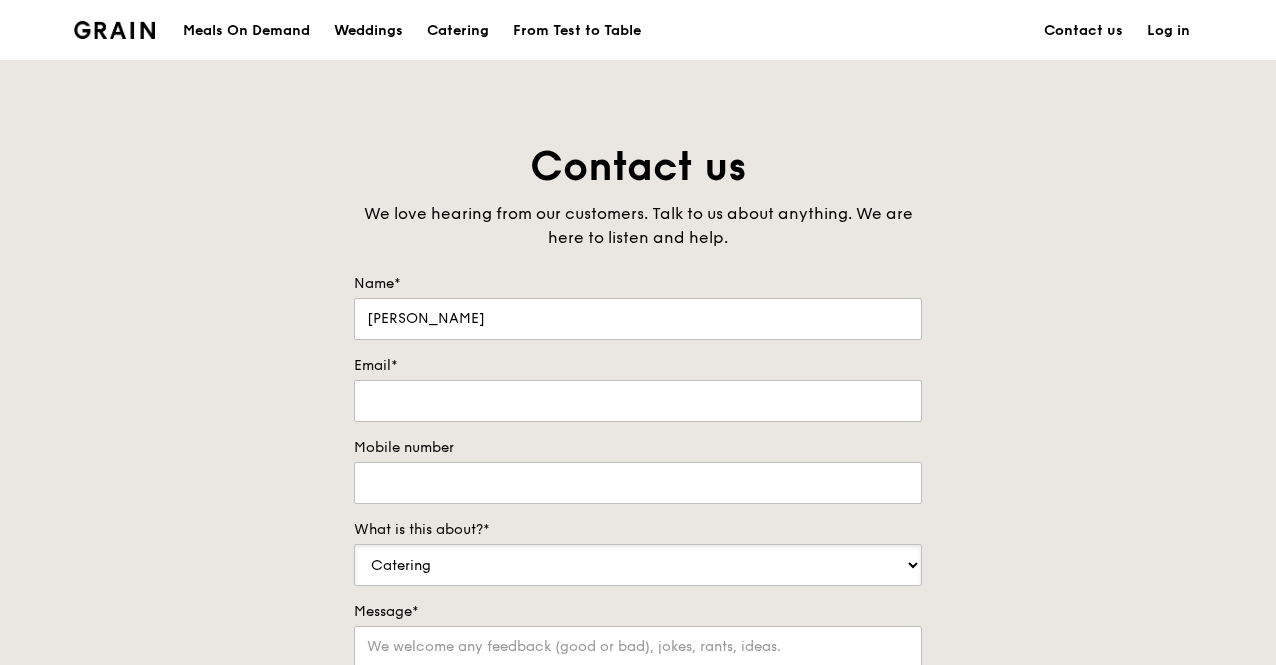 click on "Food
Service
Billing/Payment
Catering
Others" at bounding box center [638, 565] 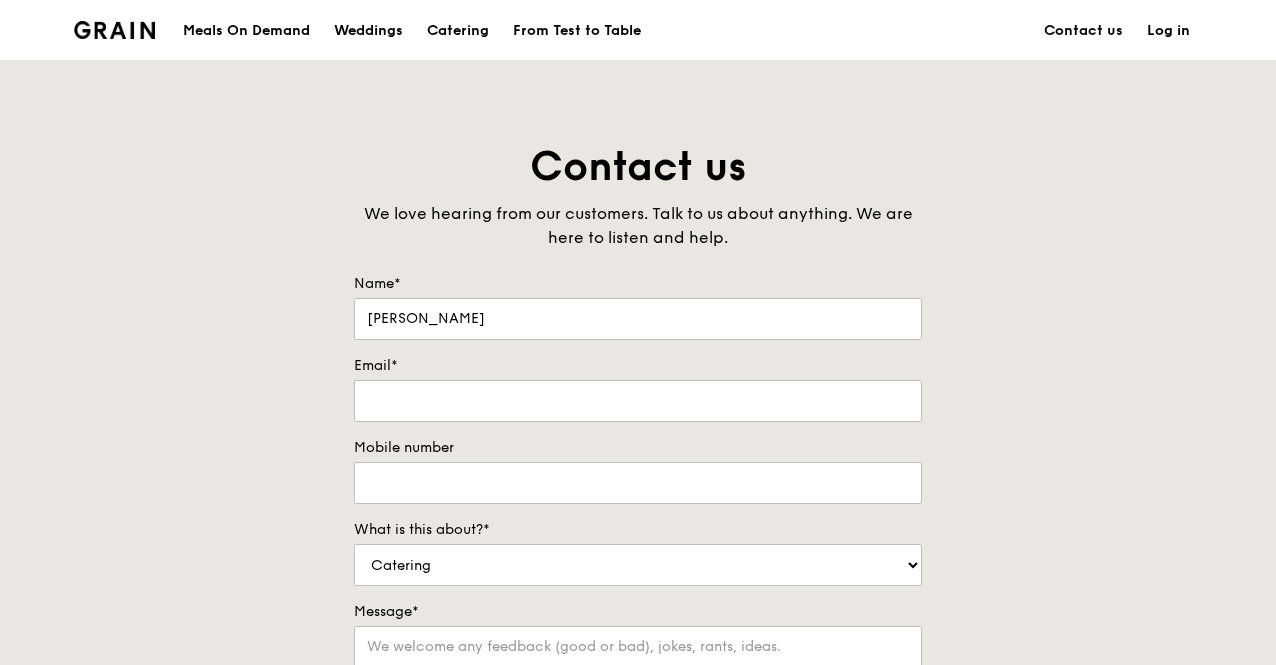click on "Name*
[PERSON_NAME]
Email*
Mobile number
What is this about?*
Food
Service
Billing/Payment
Catering
Others
Message*
Submit" at bounding box center [638, 579] 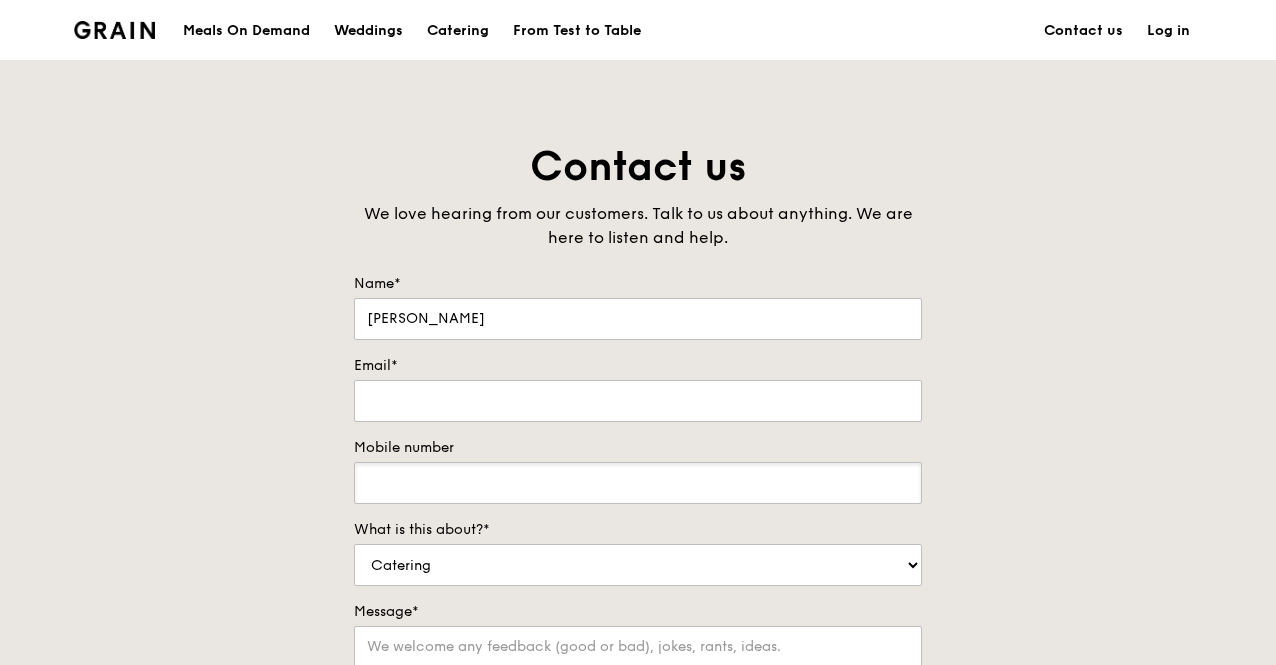 click on "Mobile number" at bounding box center (638, 483) 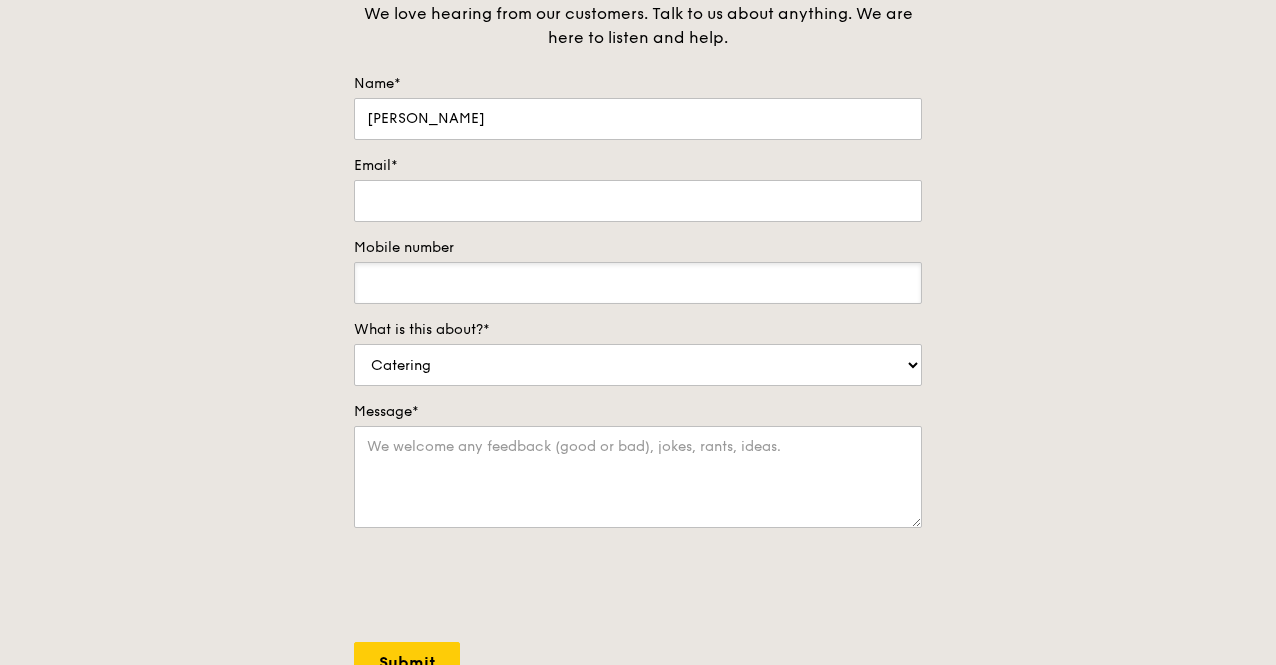 scroll, scrollTop: 400, scrollLeft: 0, axis: vertical 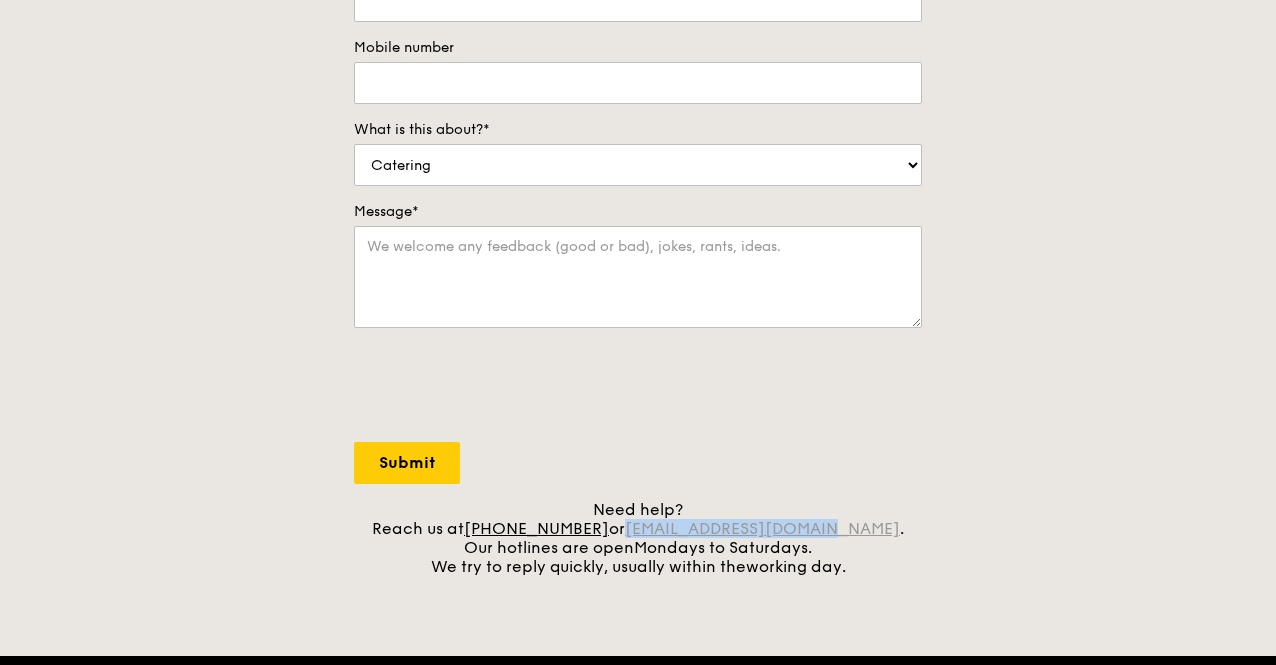 drag, startPoint x: 851, startPoint y: 530, endPoint x: 658, endPoint y: 531, distance: 193.0026 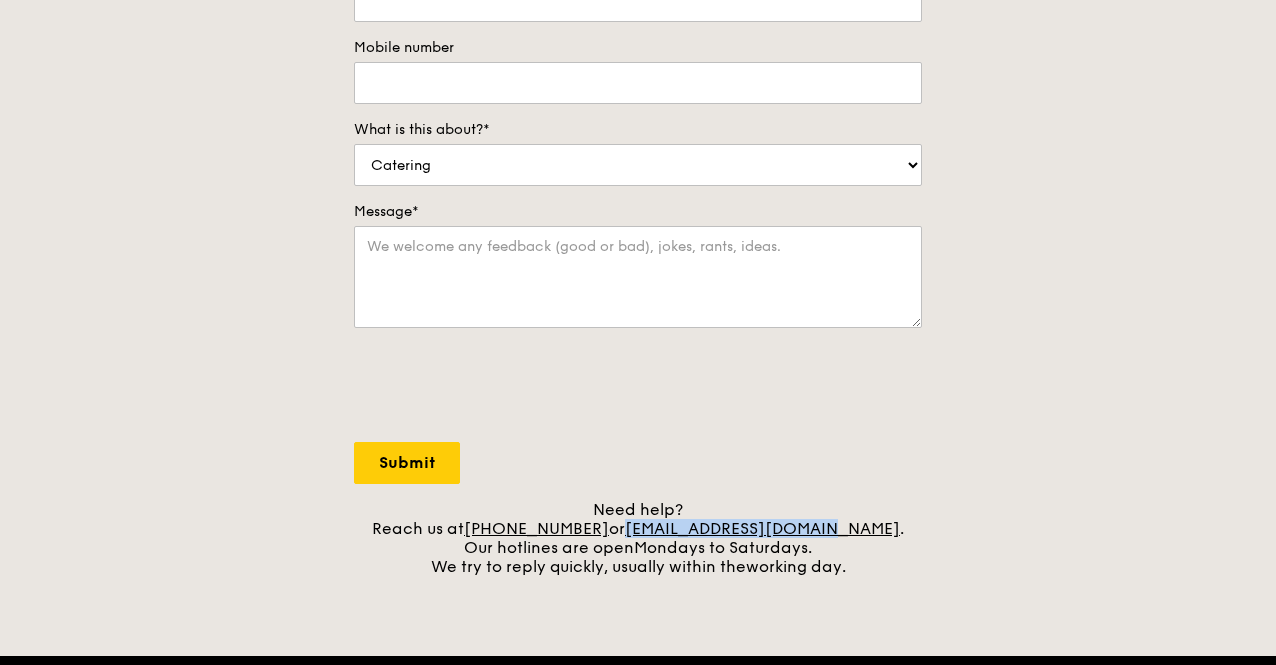 copy on "[EMAIL_ADDRESS][DOMAIN_NAME]" 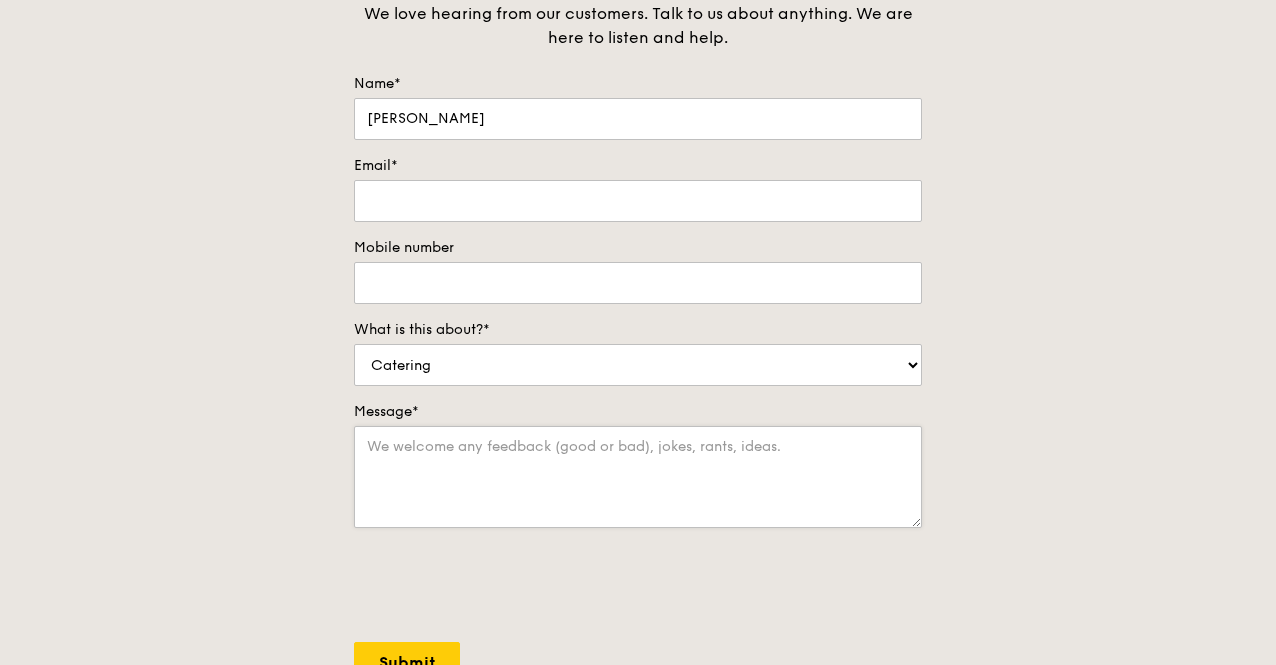 scroll, scrollTop: 0, scrollLeft: 0, axis: both 